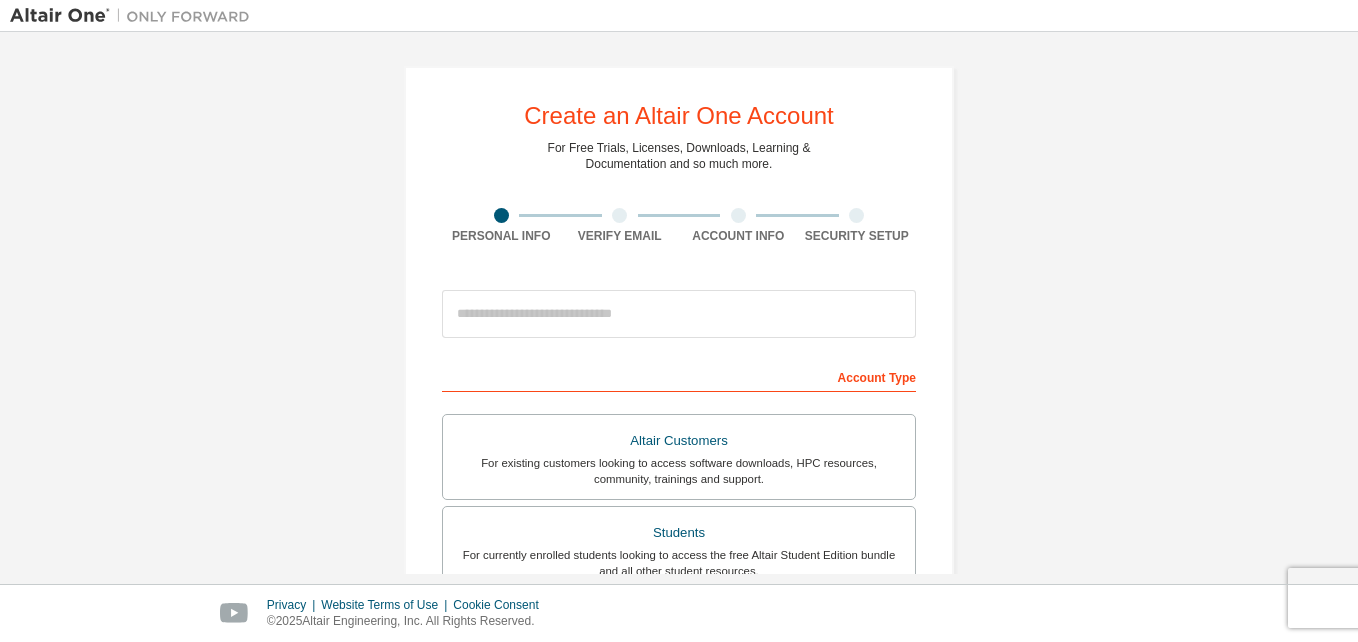 scroll, scrollTop: 0, scrollLeft: 0, axis: both 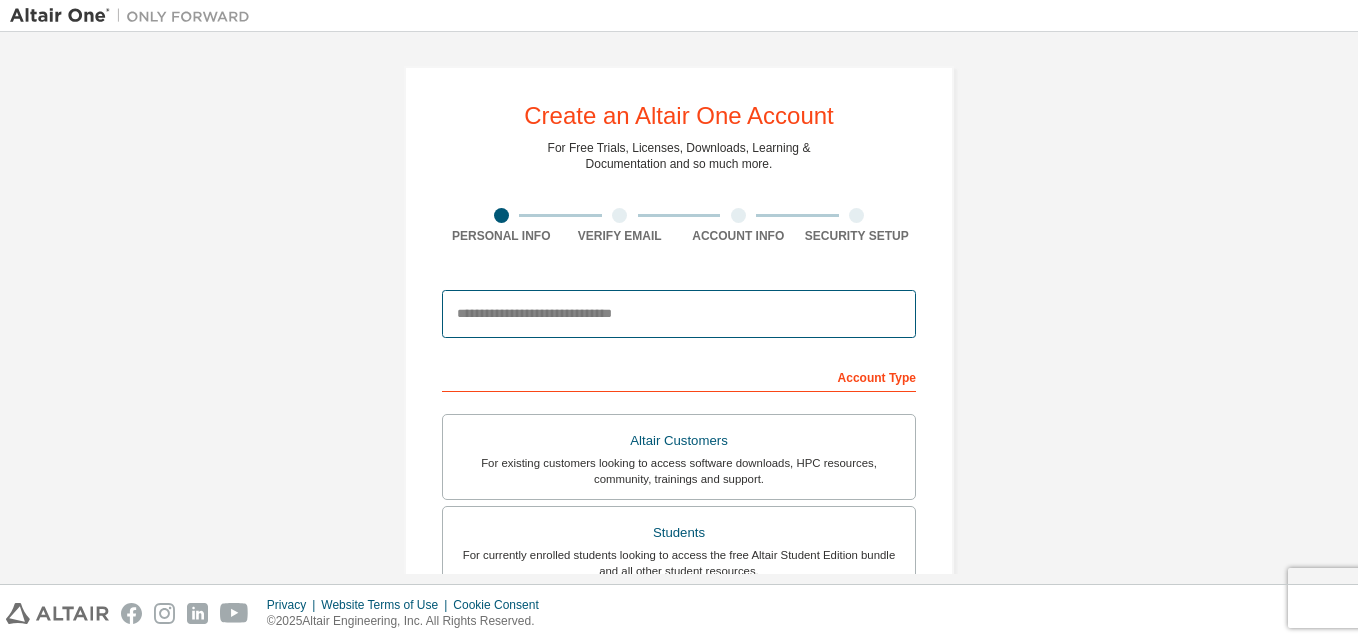 click at bounding box center [679, 314] 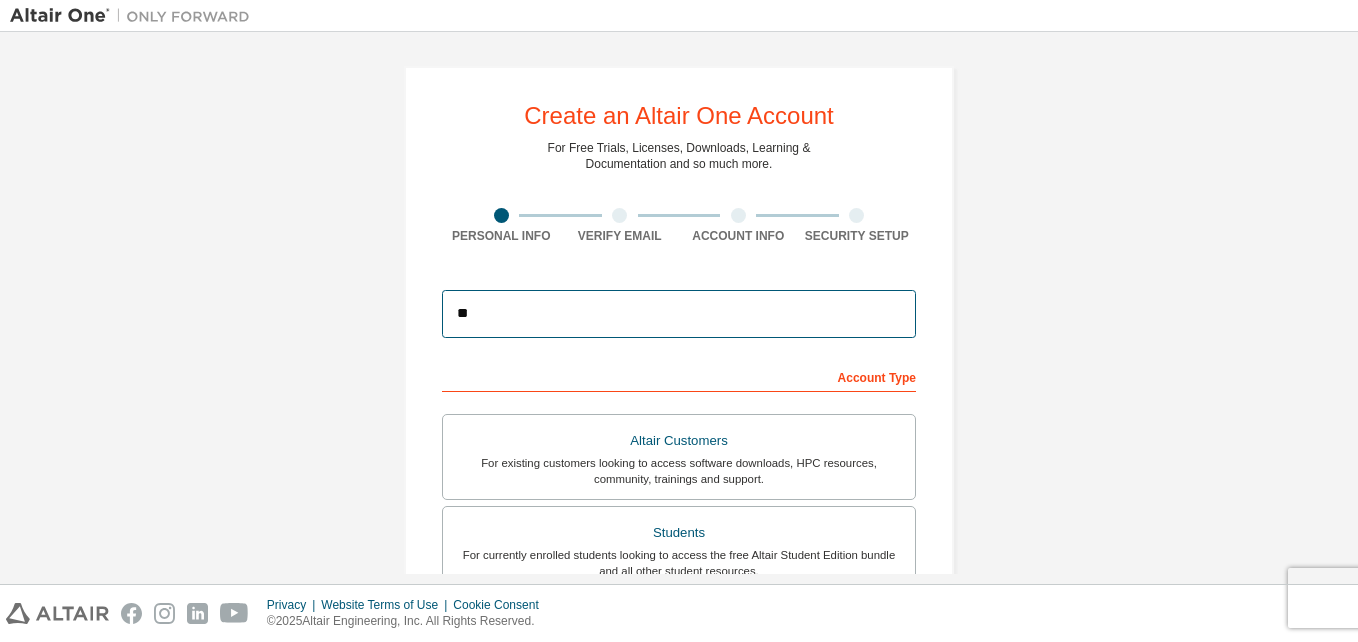 type on "**********" 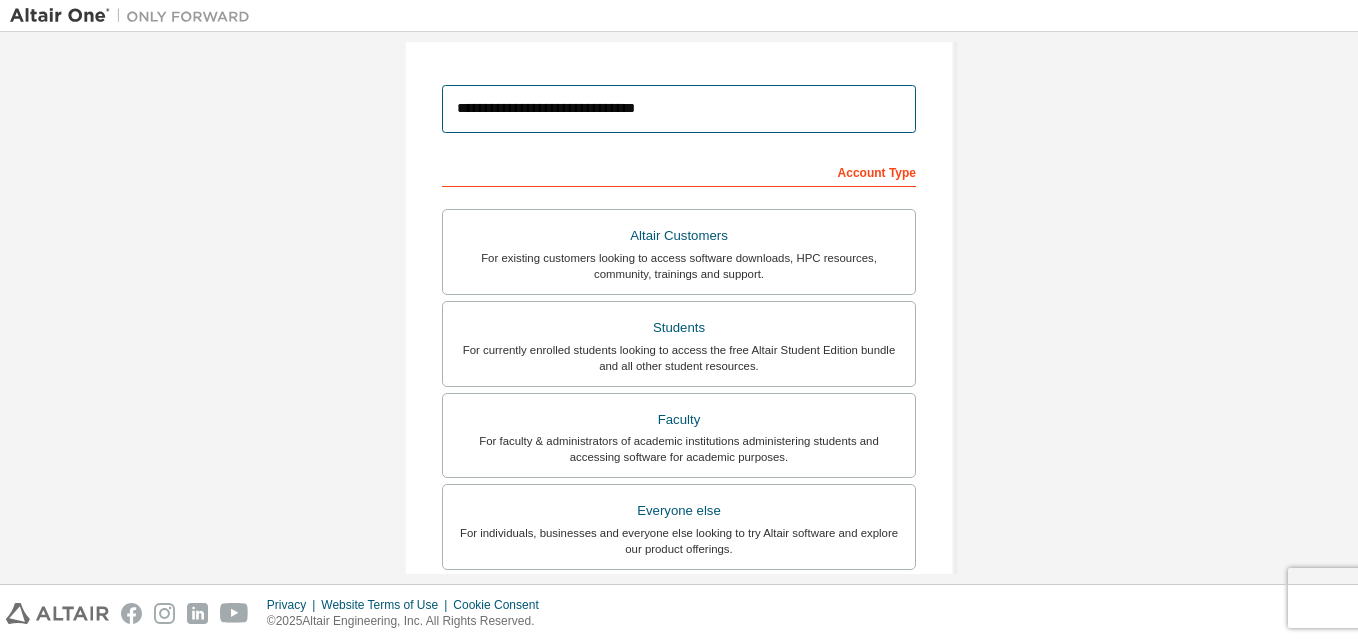 scroll, scrollTop: 213, scrollLeft: 0, axis: vertical 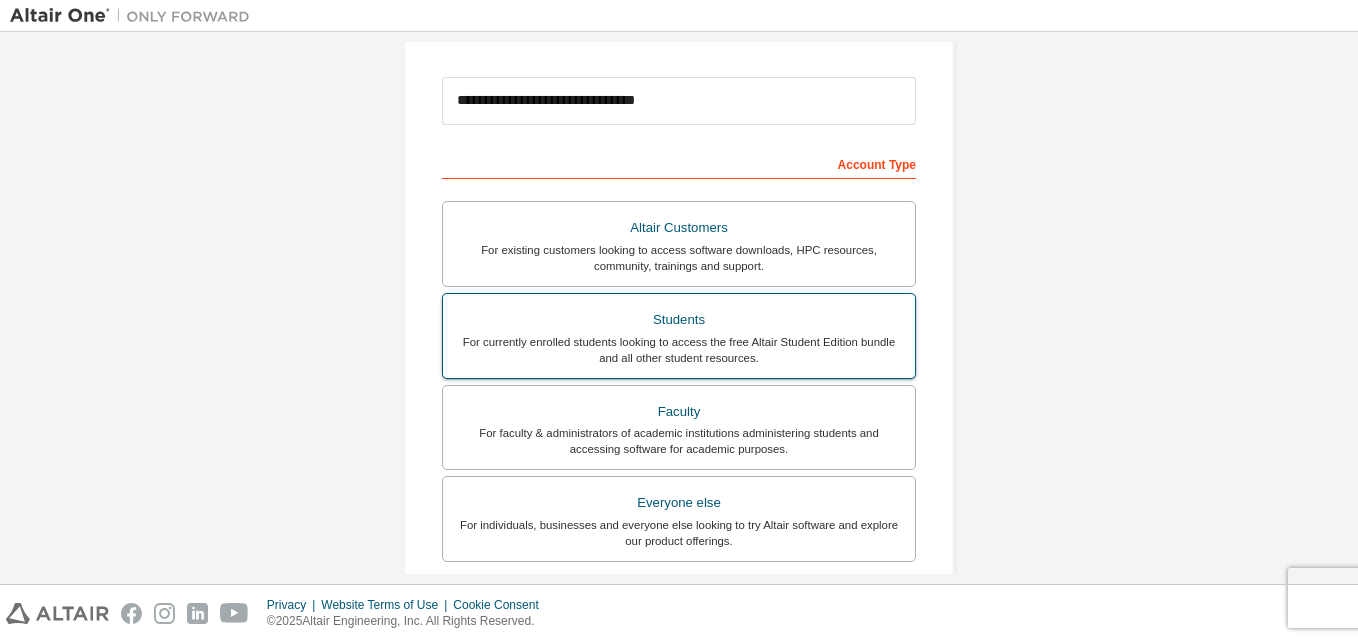 click on "For currently enrolled students looking to access the free Altair Student Edition bundle and all other student resources." at bounding box center (679, 350) 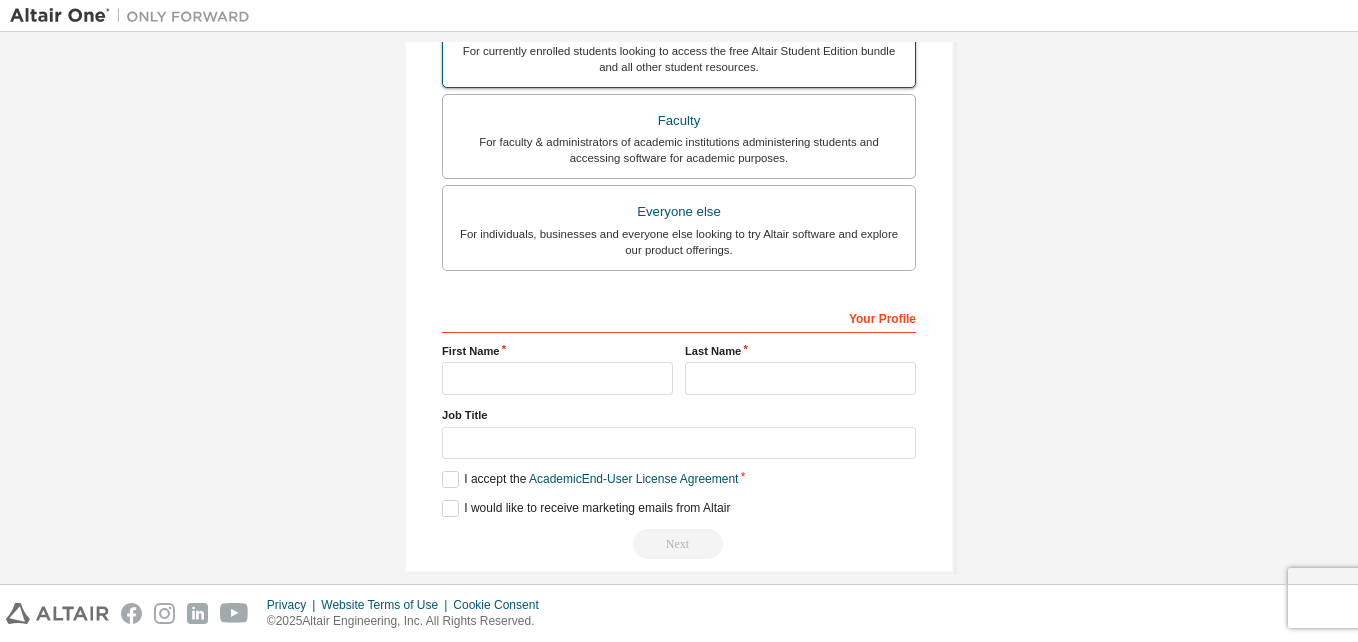 scroll, scrollTop: 506, scrollLeft: 0, axis: vertical 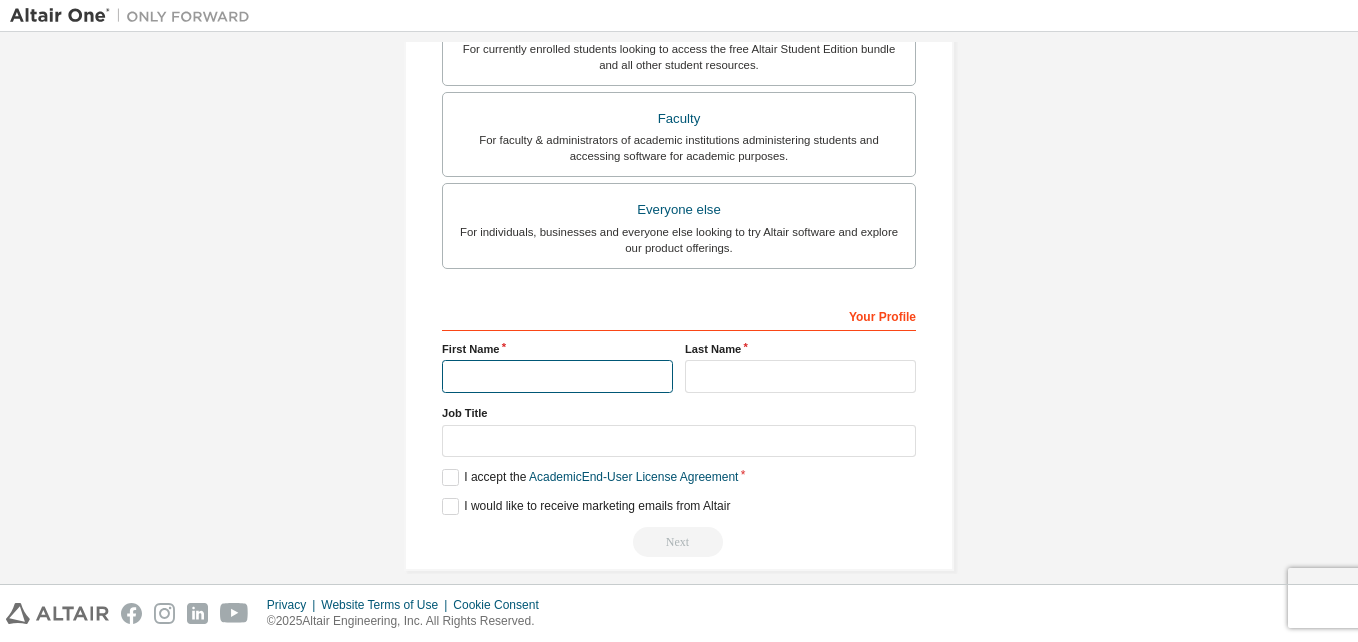 click at bounding box center (557, 376) 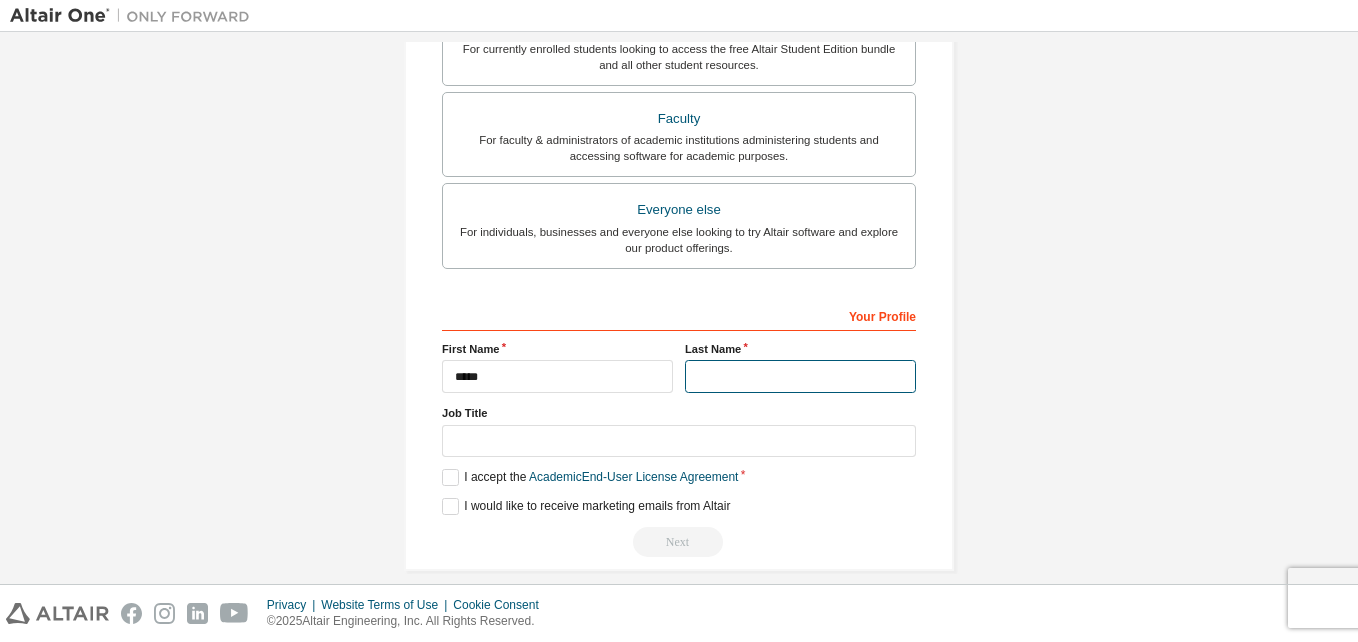 type on "*****" 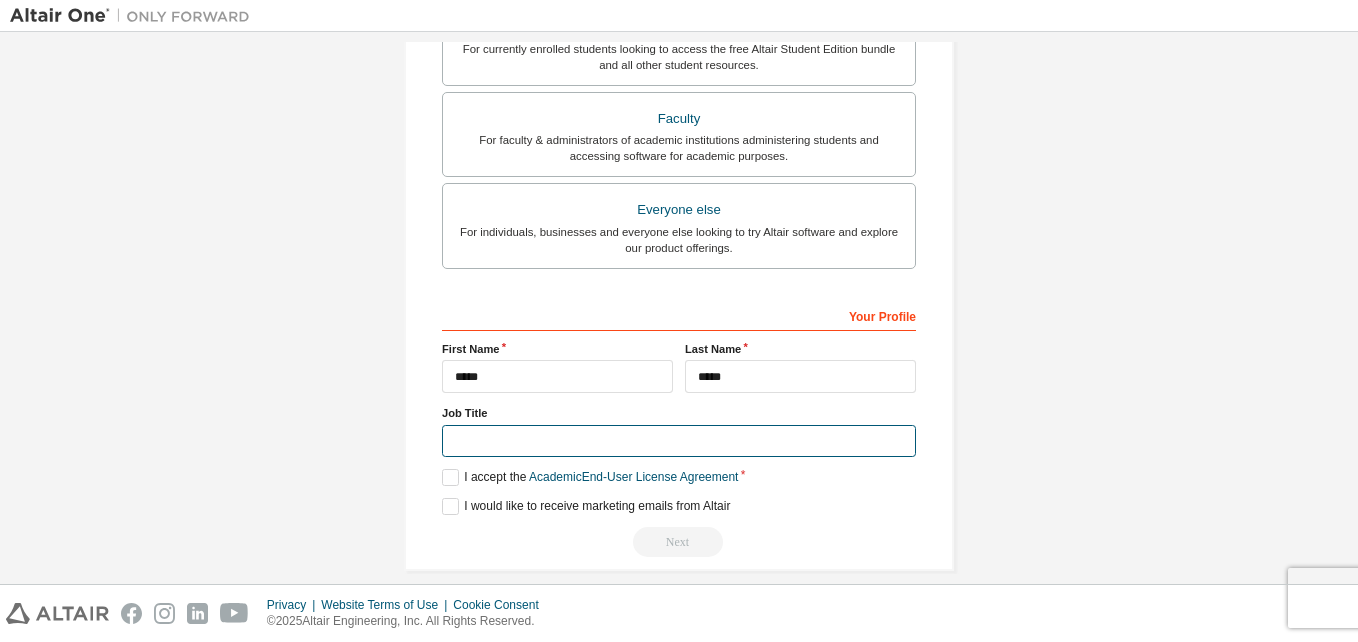 type on "*******" 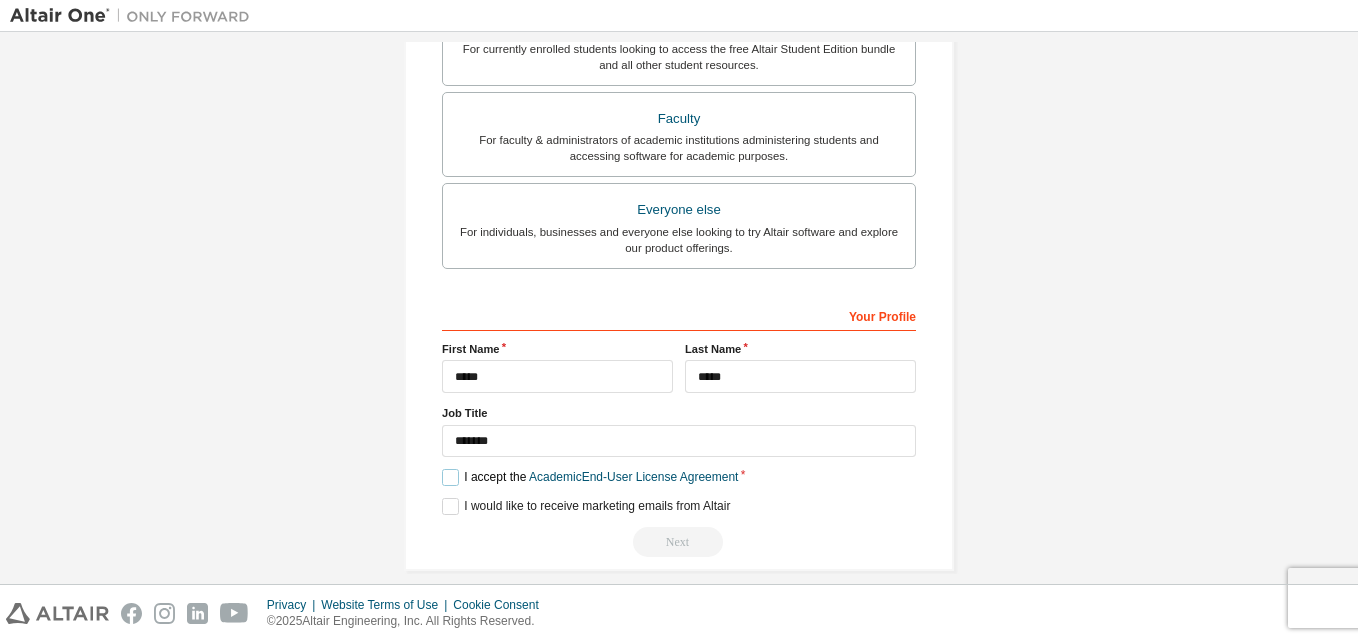 click on "I accept the   Academic   End-User License Agreement" at bounding box center (590, 477) 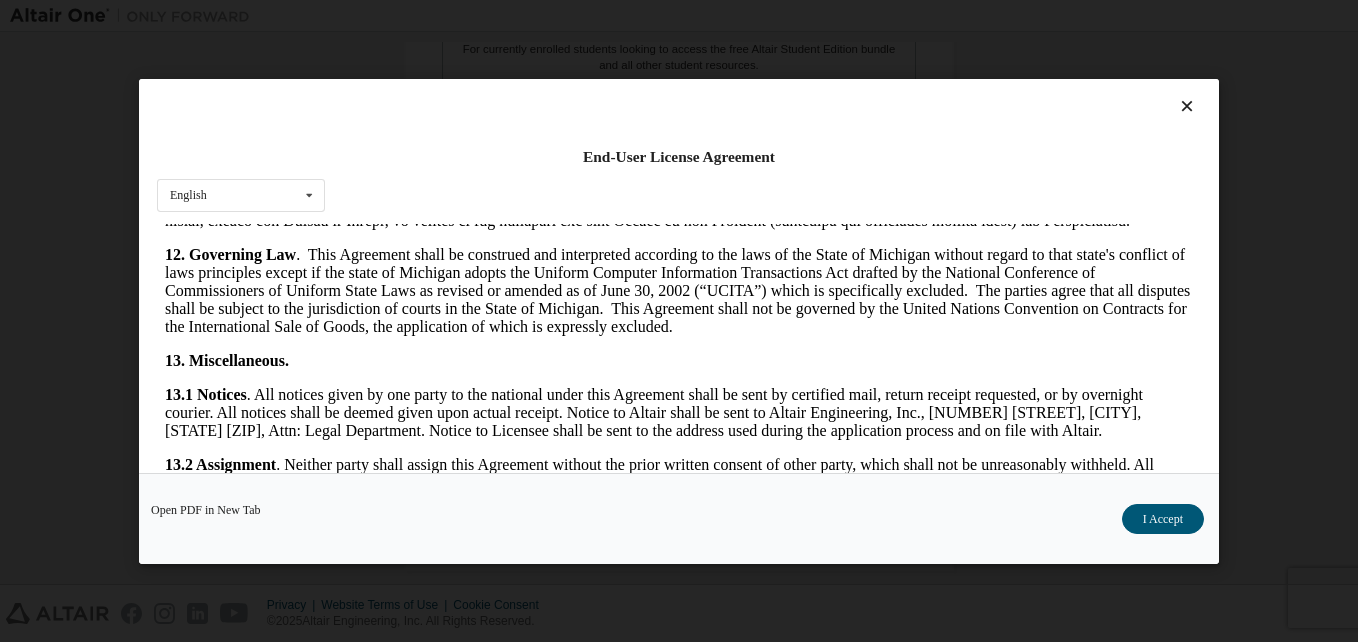 scroll, scrollTop: 3317, scrollLeft: 0, axis: vertical 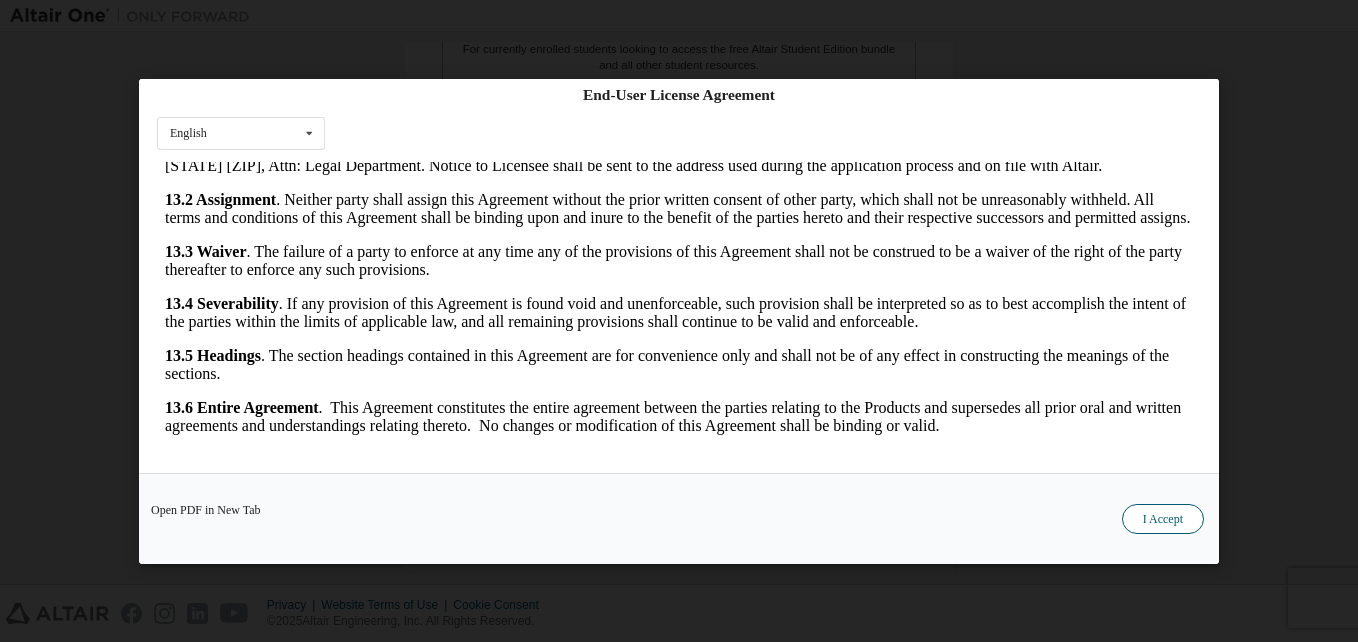 click on "I Accept" at bounding box center [1163, 518] 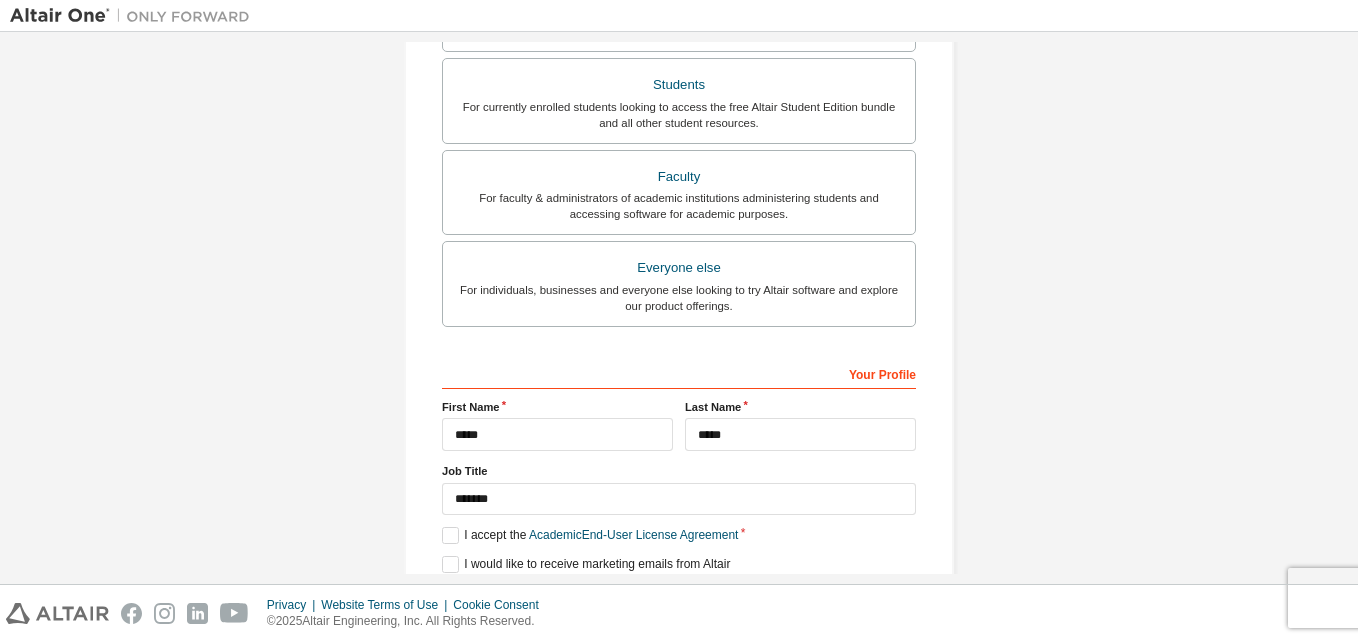 scroll, scrollTop: 527, scrollLeft: 0, axis: vertical 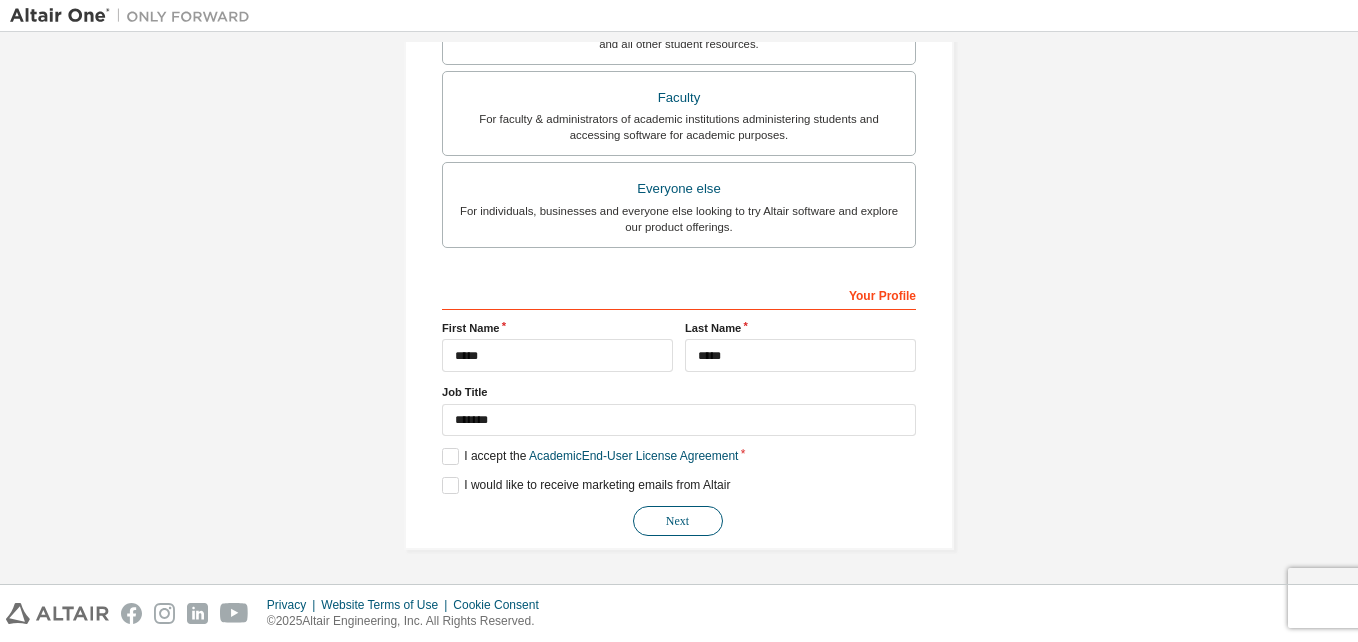 click on "Next" at bounding box center (678, 521) 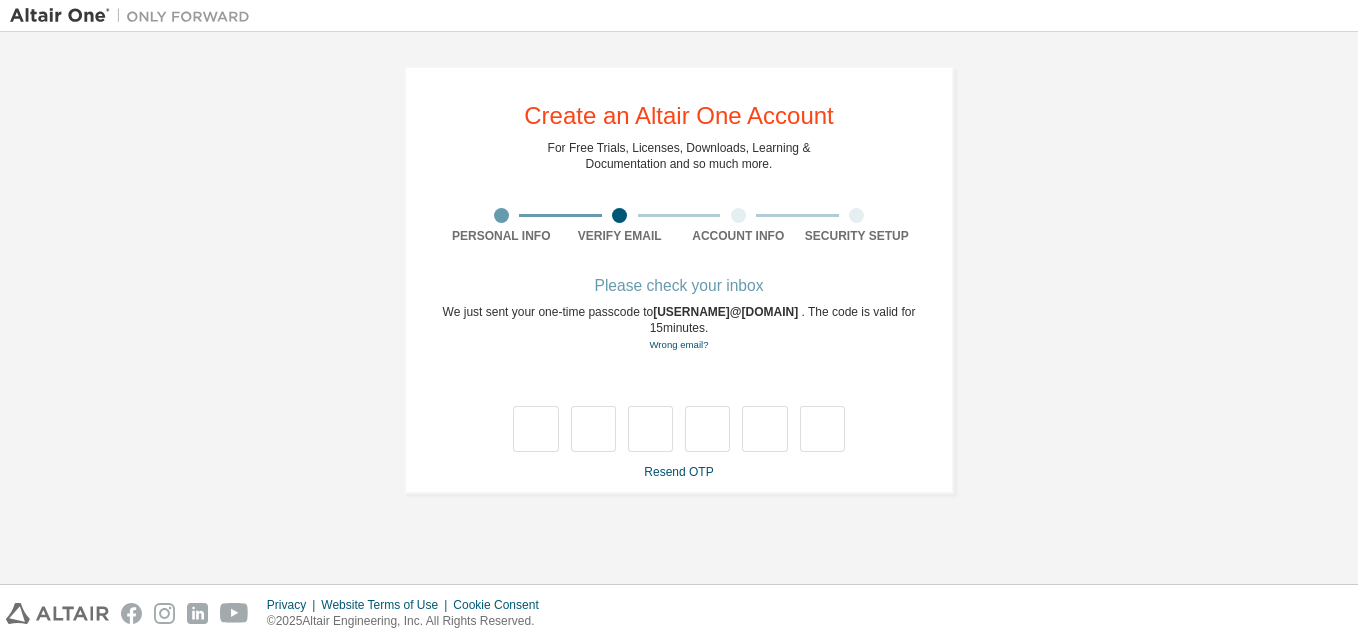scroll, scrollTop: 0, scrollLeft: 0, axis: both 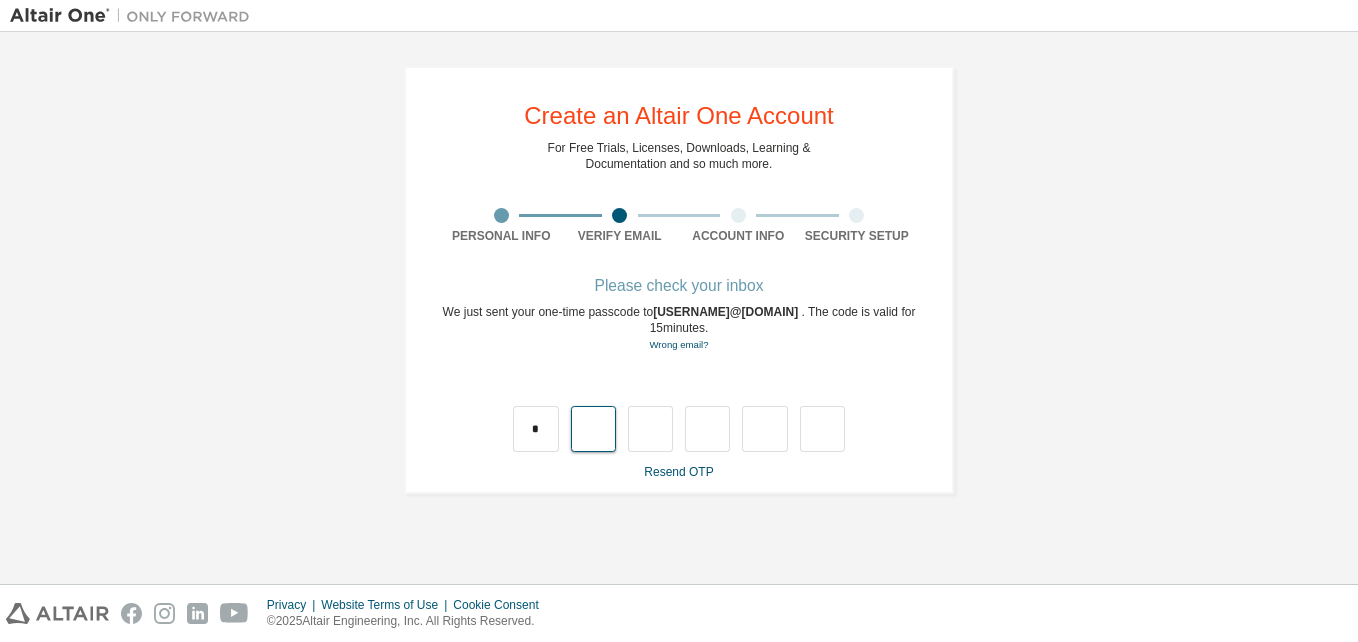 type on "*" 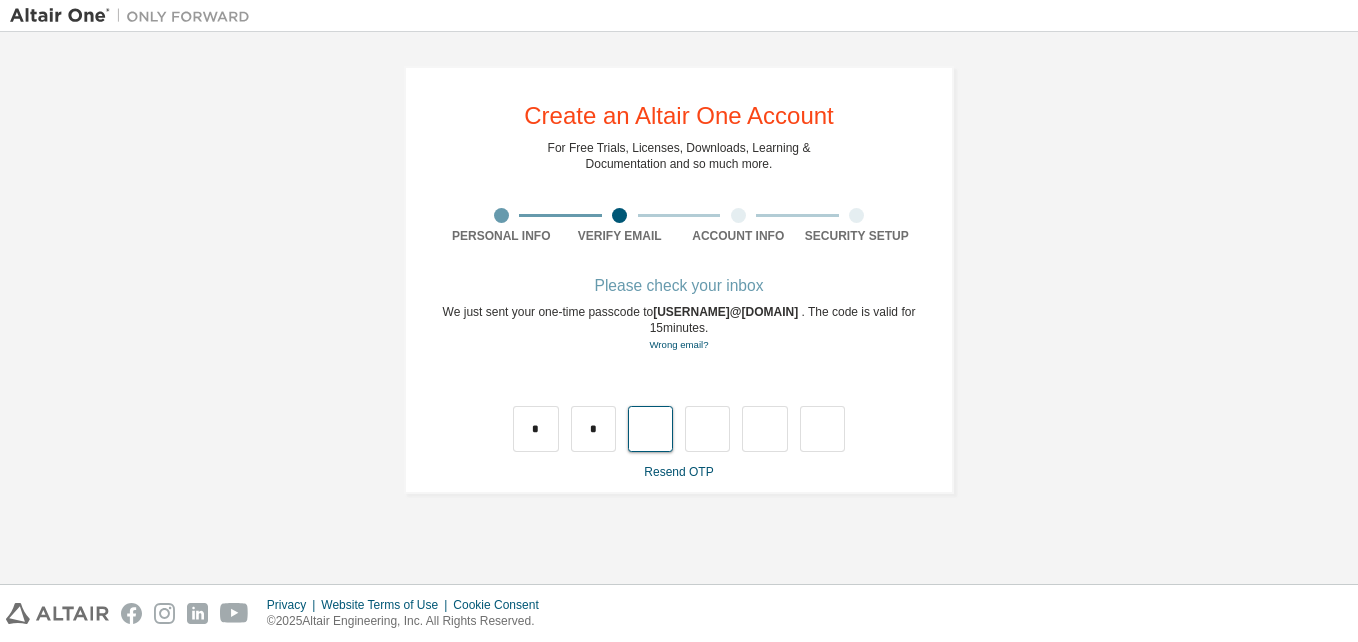 type on "*" 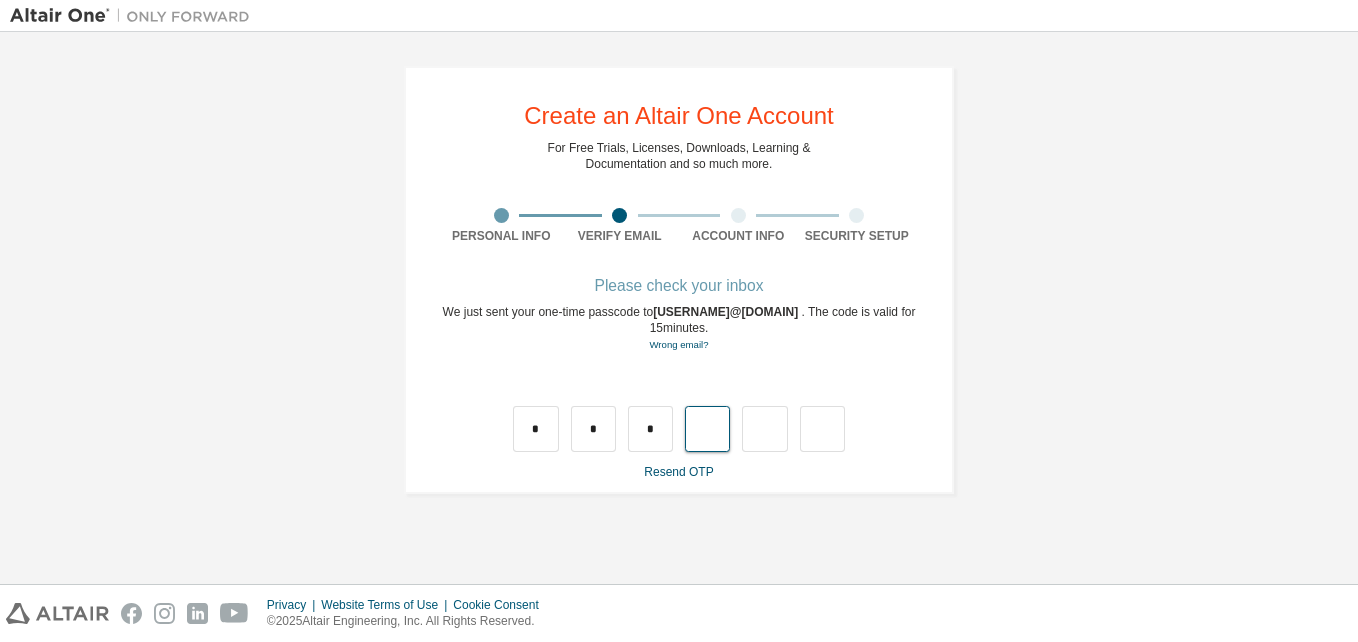 type on "*" 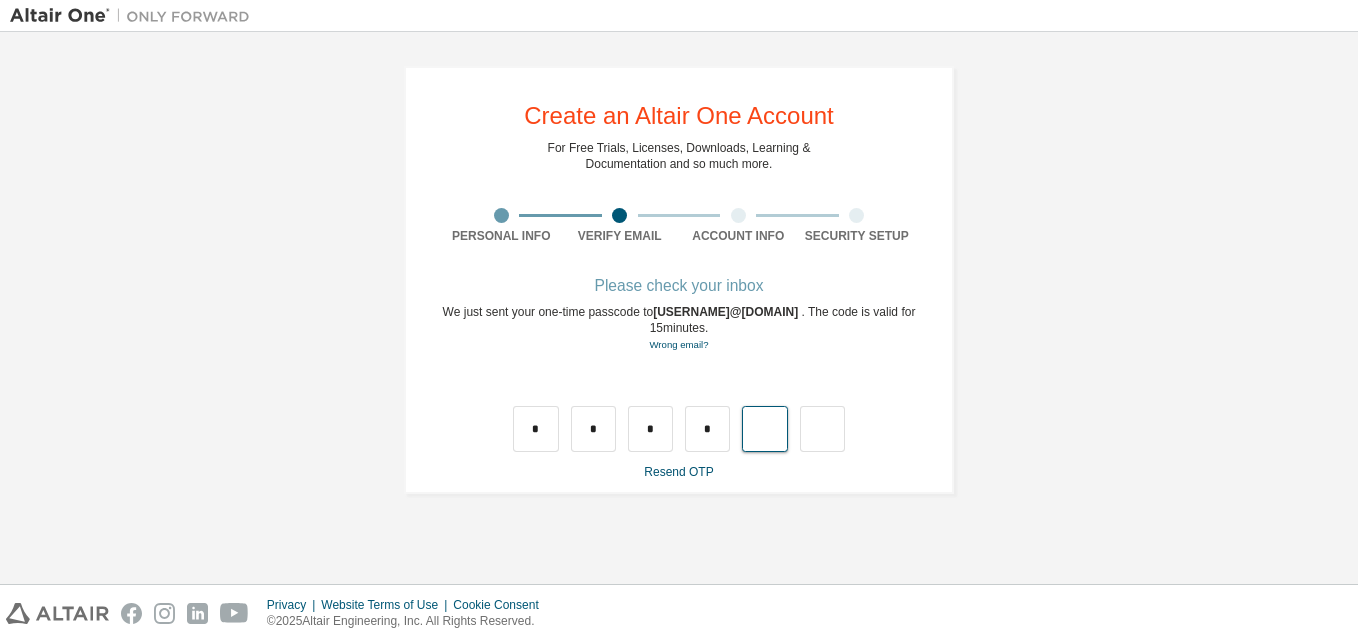 type on "*" 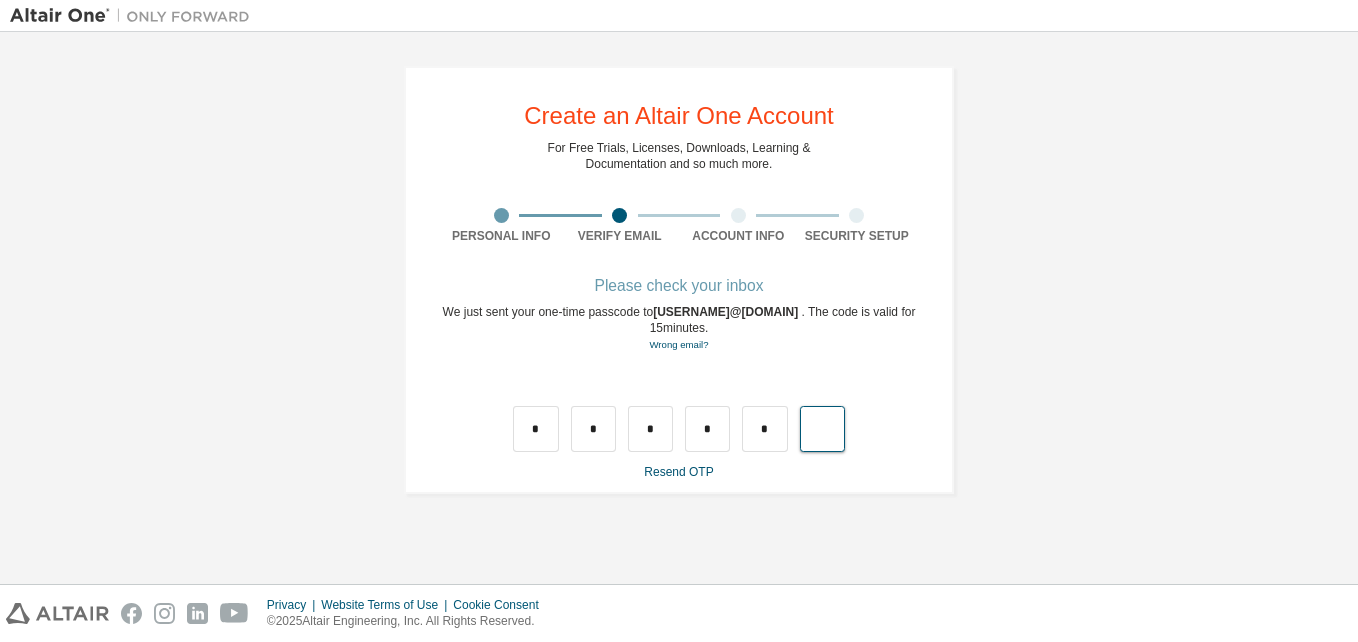 type on "*" 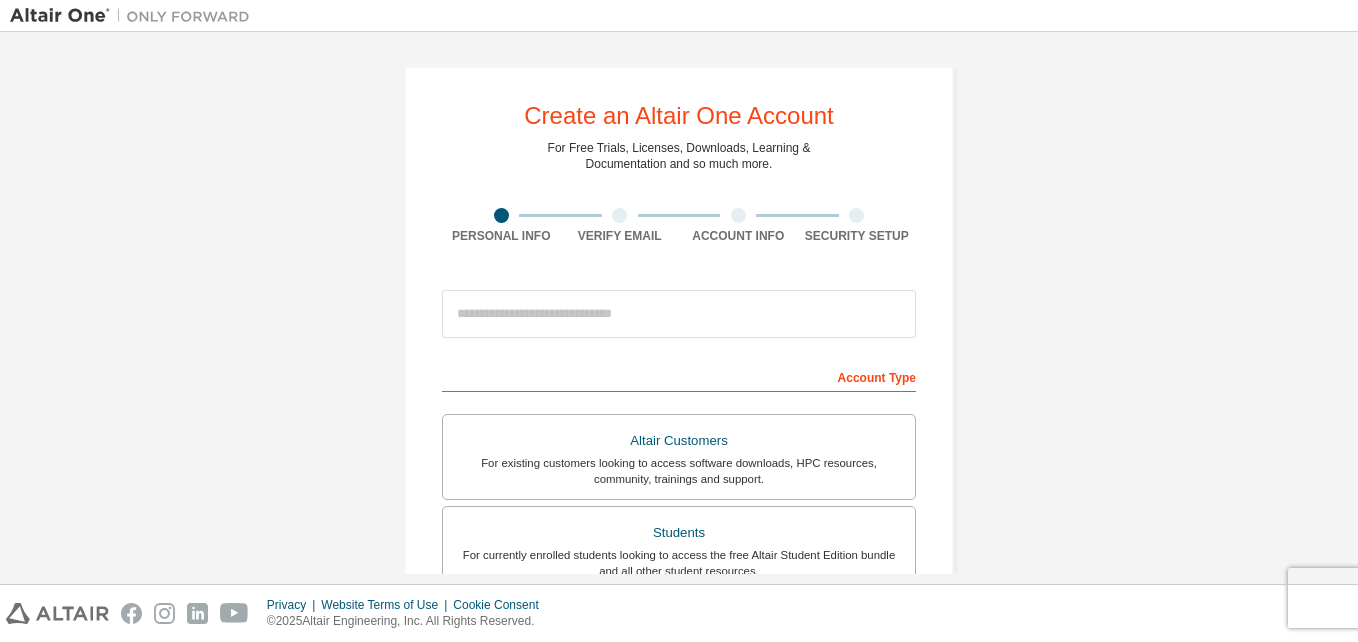 scroll, scrollTop: 0, scrollLeft: 0, axis: both 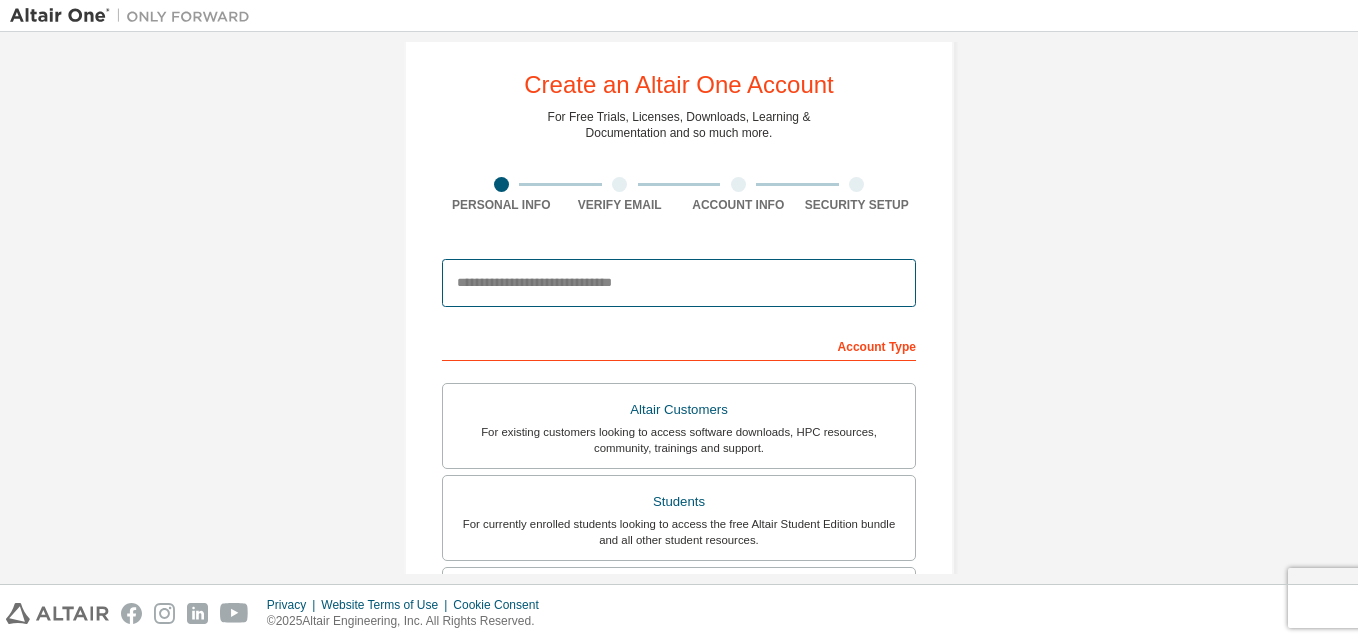 click at bounding box center [679, 283] 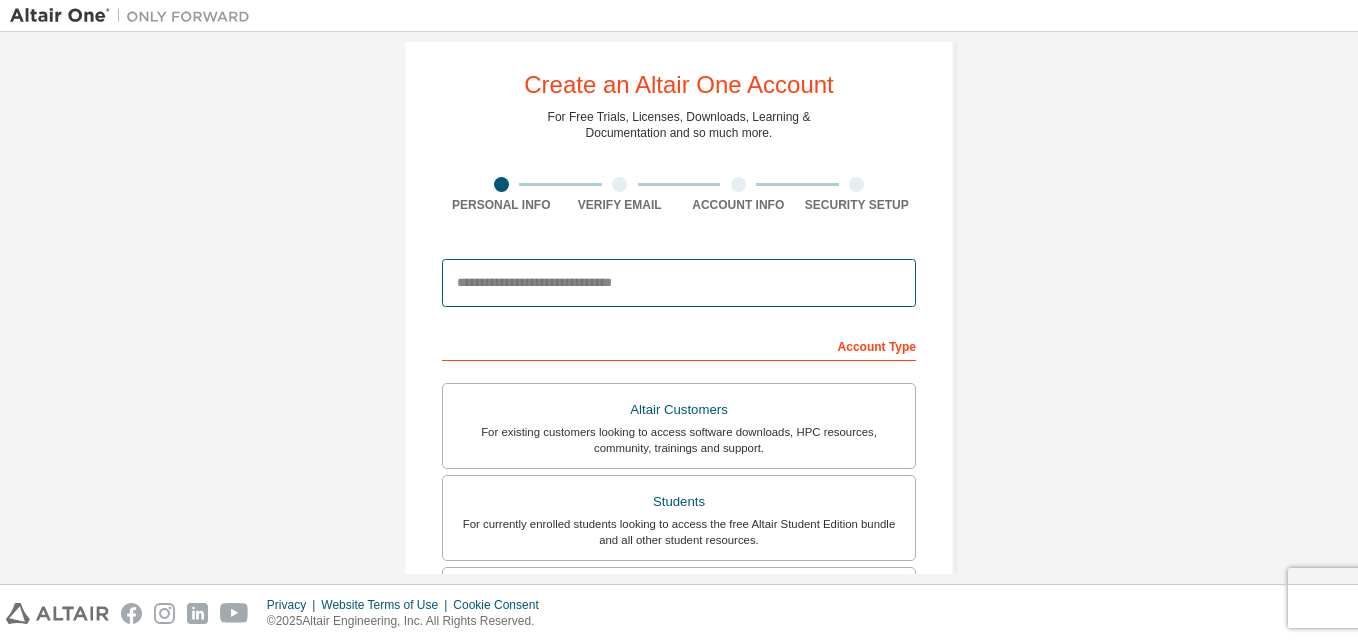 type on "**********" 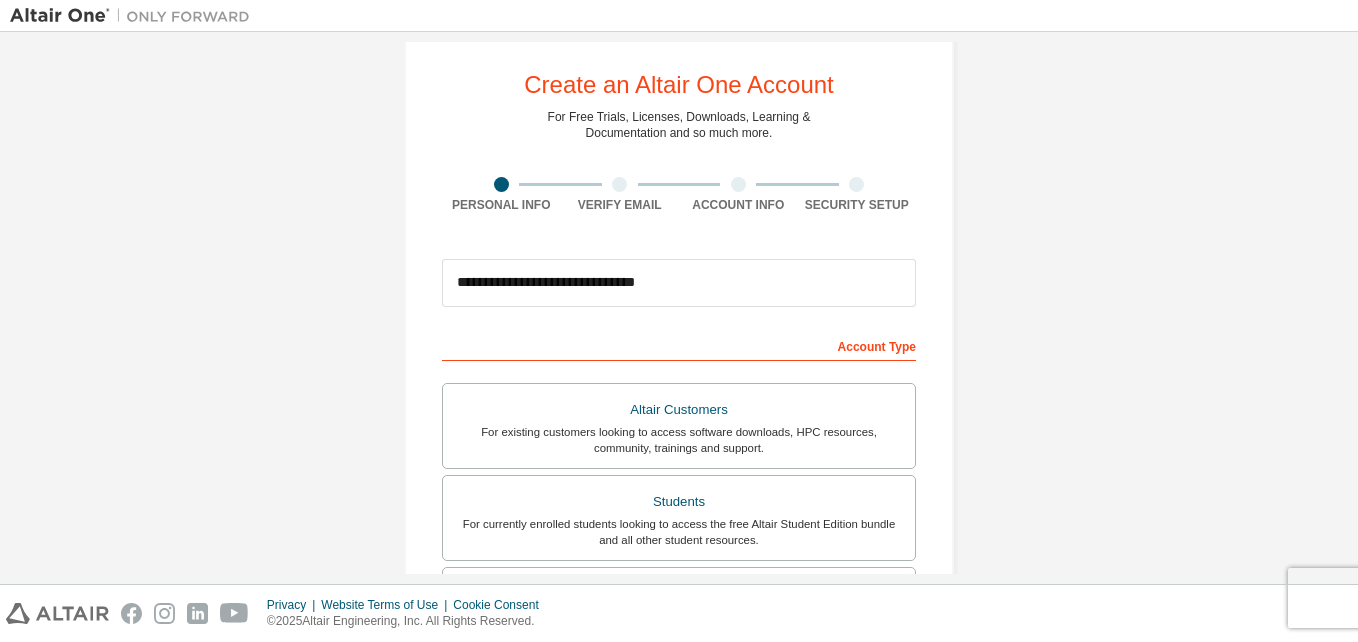 type on "*****" 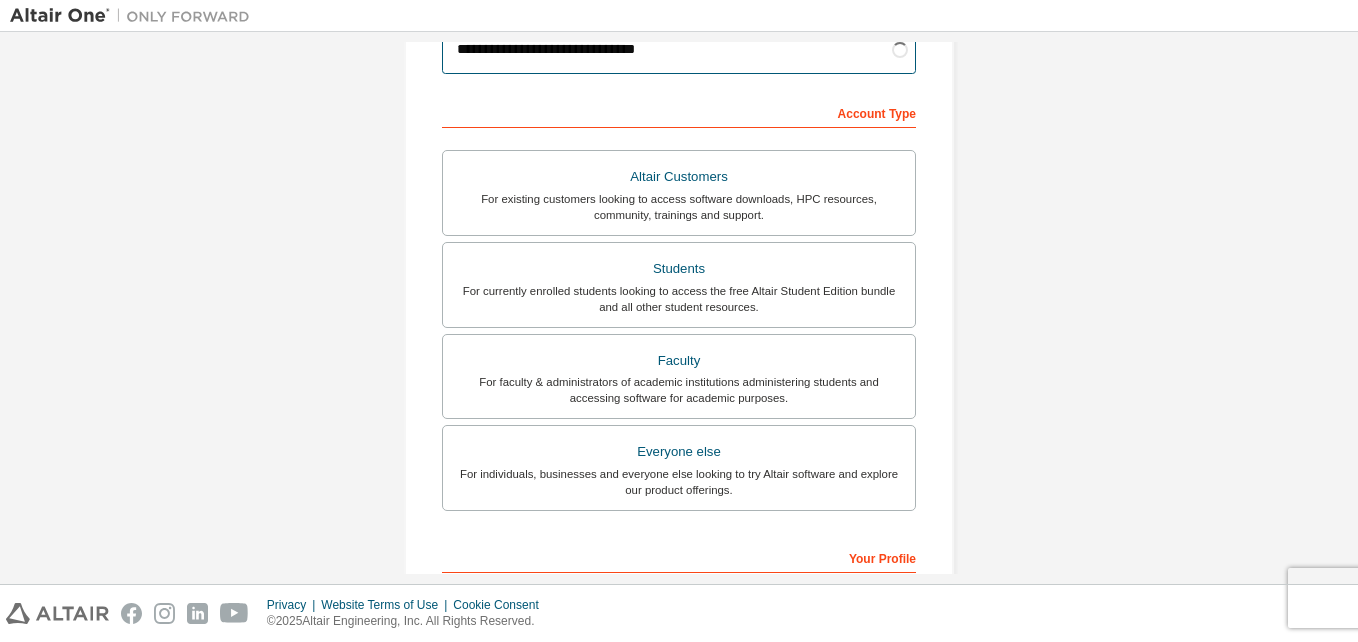scroll, scrollTop: 265, scrollLeft: 0, axis: vertical 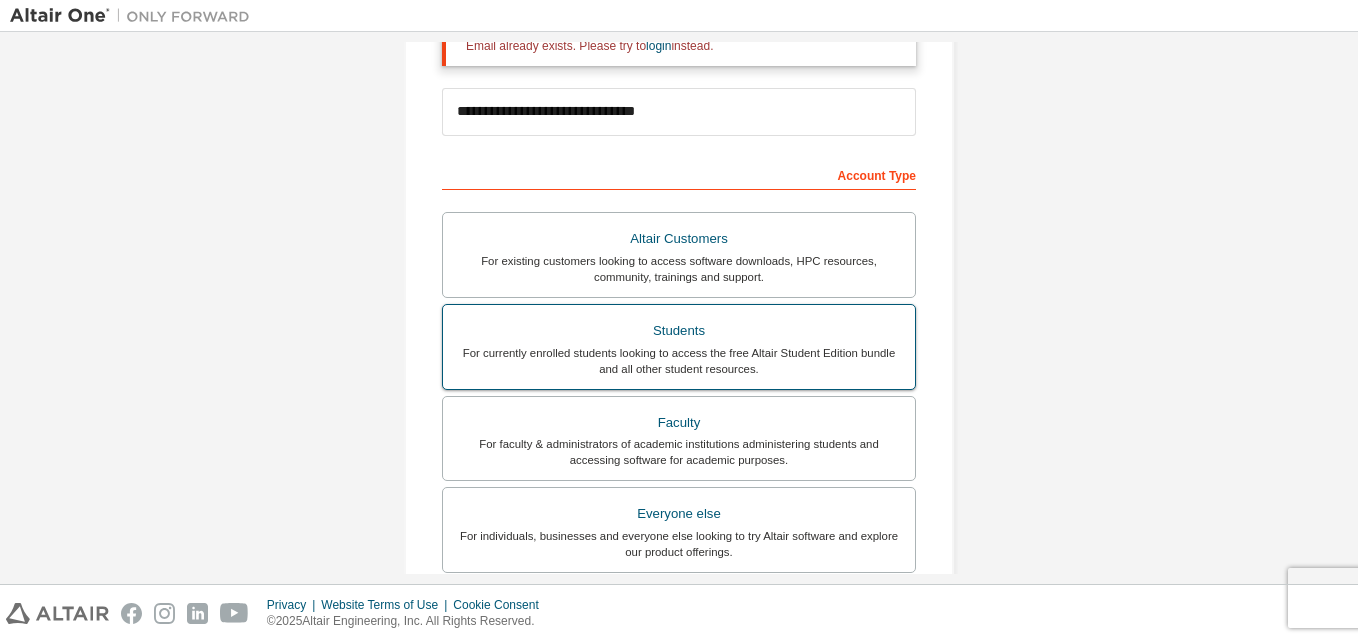 click on "For currently enrolled students looking to access the free Altair Student Edition bundle and all other student resources." at bounding box center (679, 361) 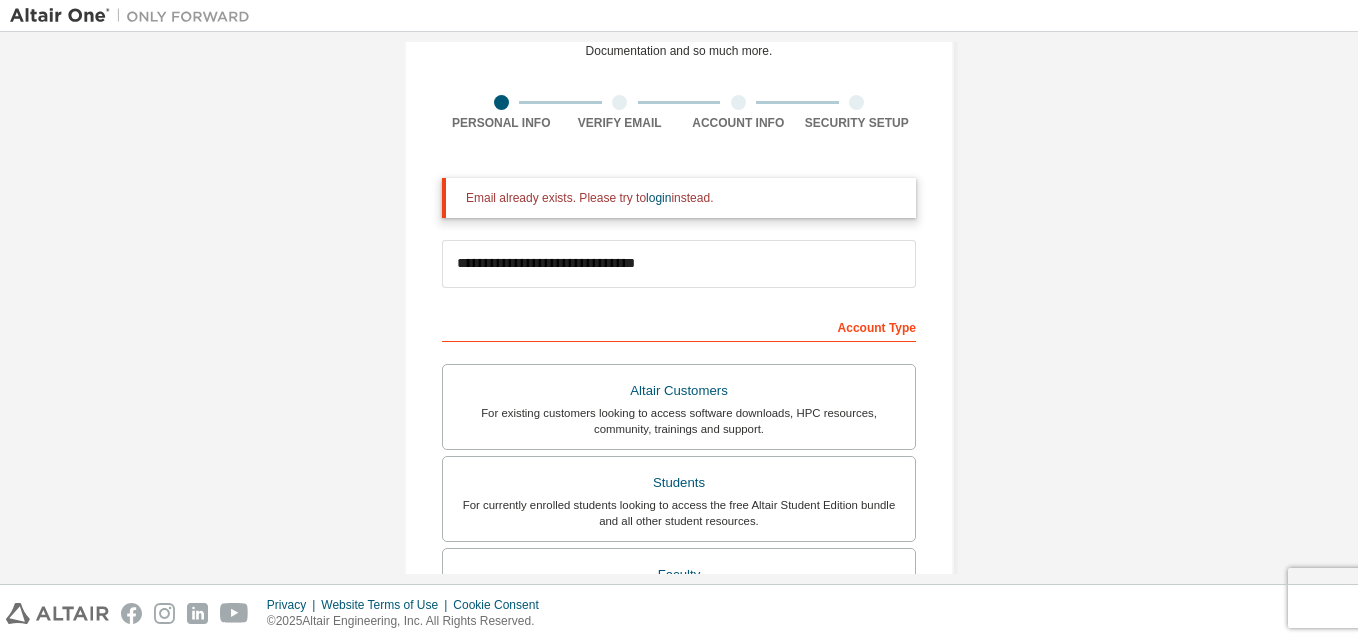 scroll, scrollTop: 78, scrollLeft: 0, axis: vertical 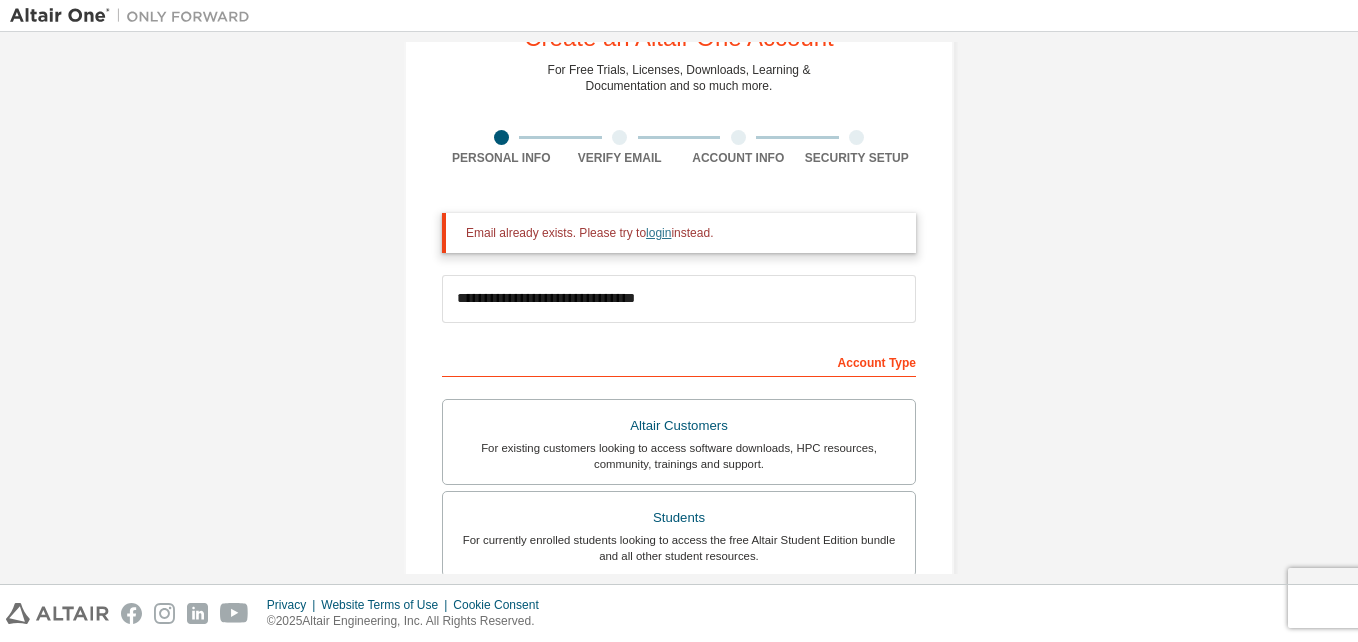 click on "login" at bounding box center [658, 233] 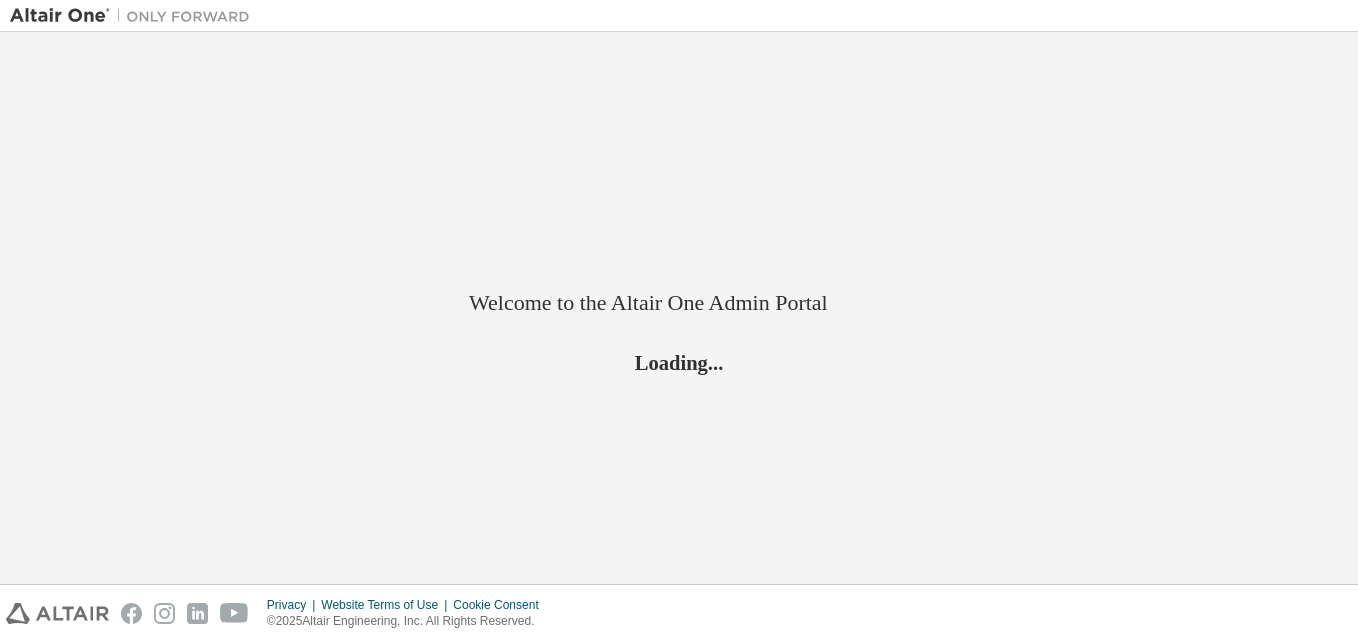 scroll, scrollTop: 0, scrollLeft: 0, axis: both 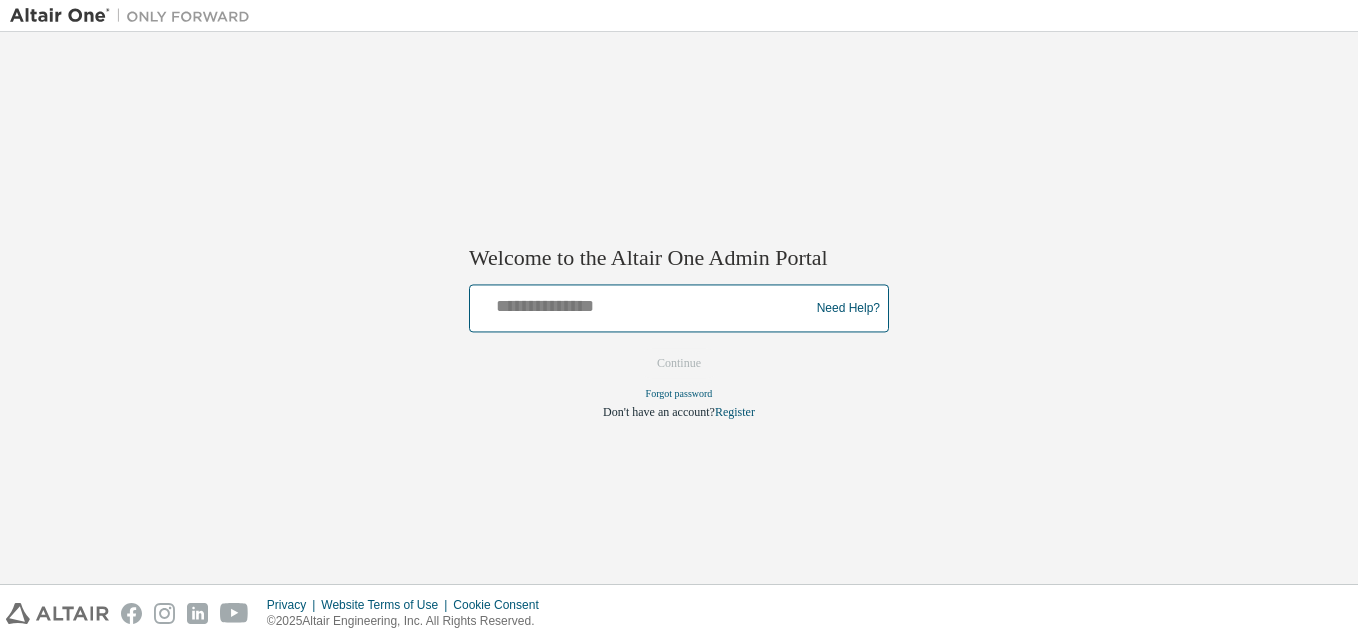 click at bounding box center [642, 304] 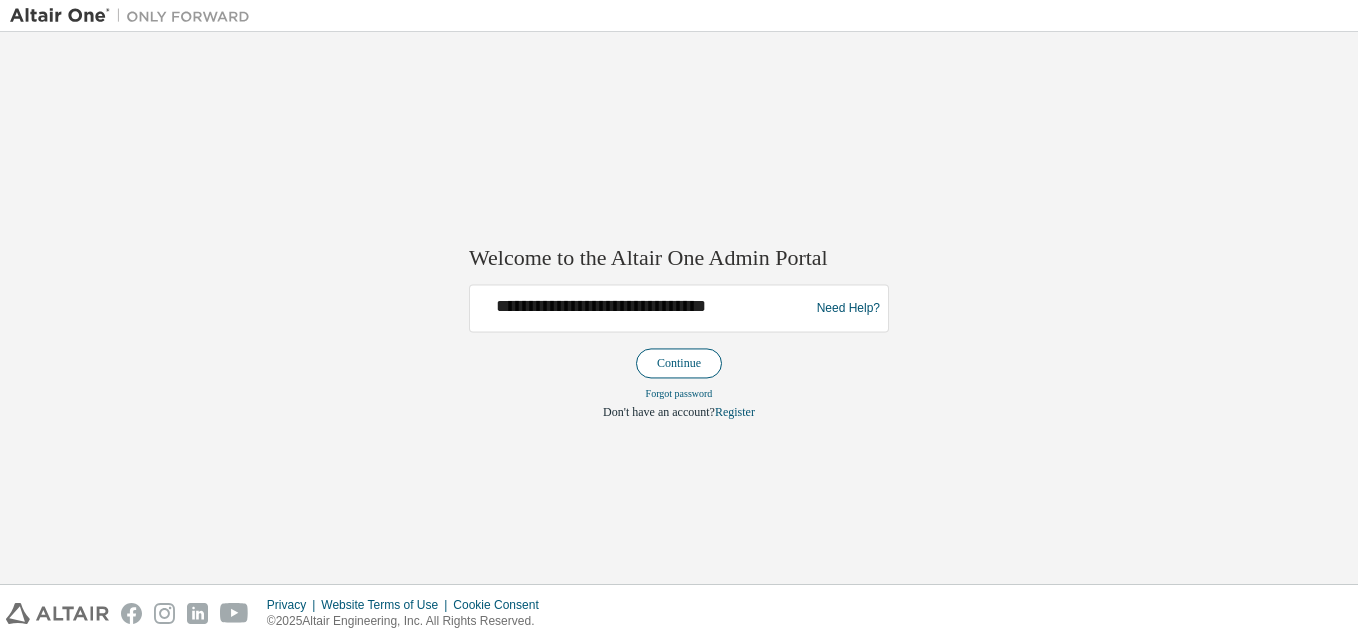 click on "Continue" at bounding box center (679, 364) 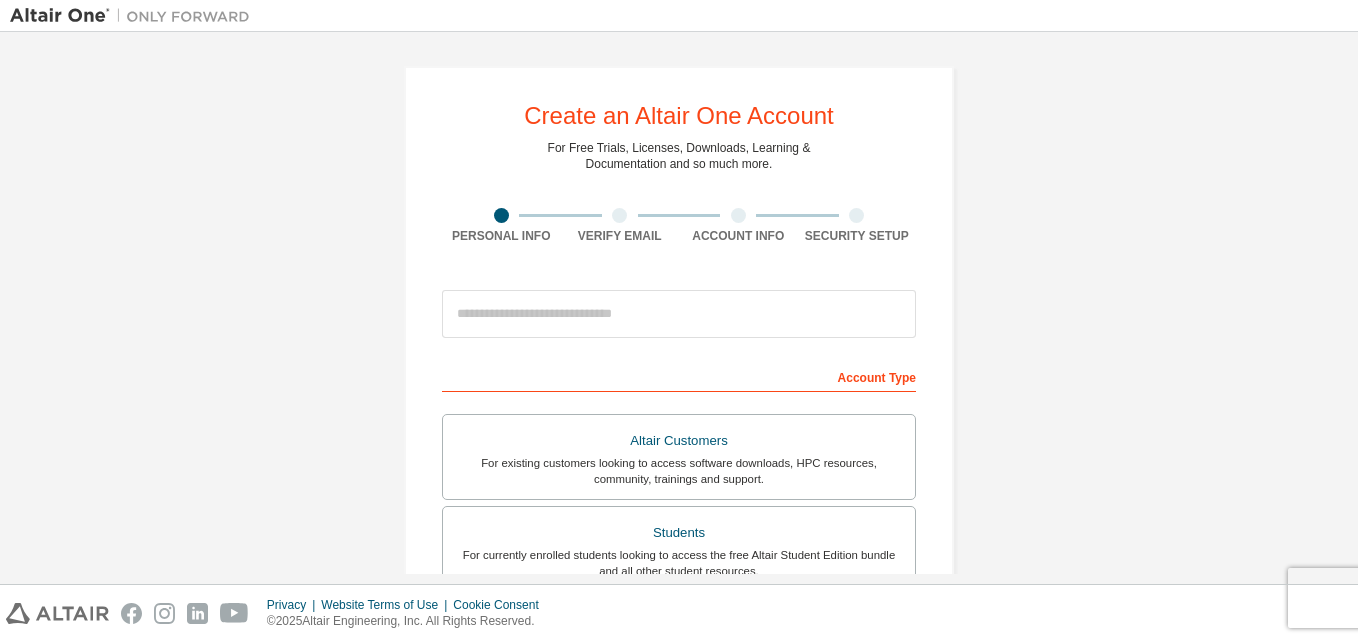 scroll, scrollTop: 0, scrollLeft: 0, axis: both 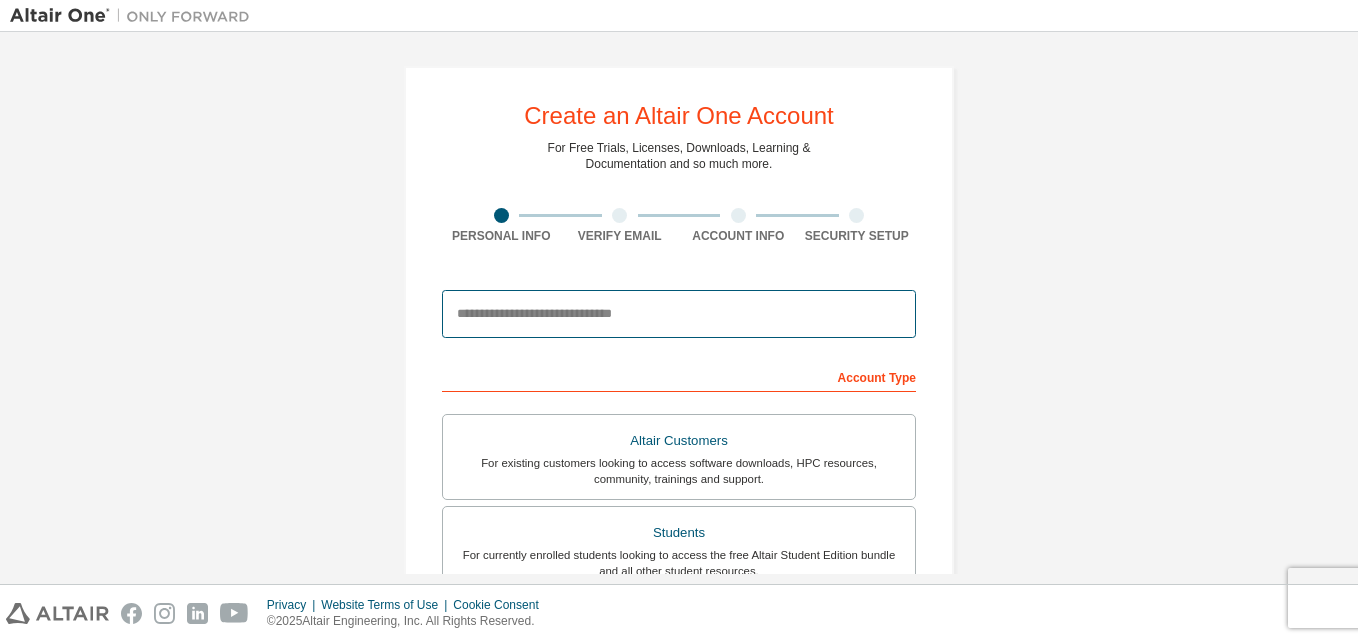click at bounding box center [679, 314] 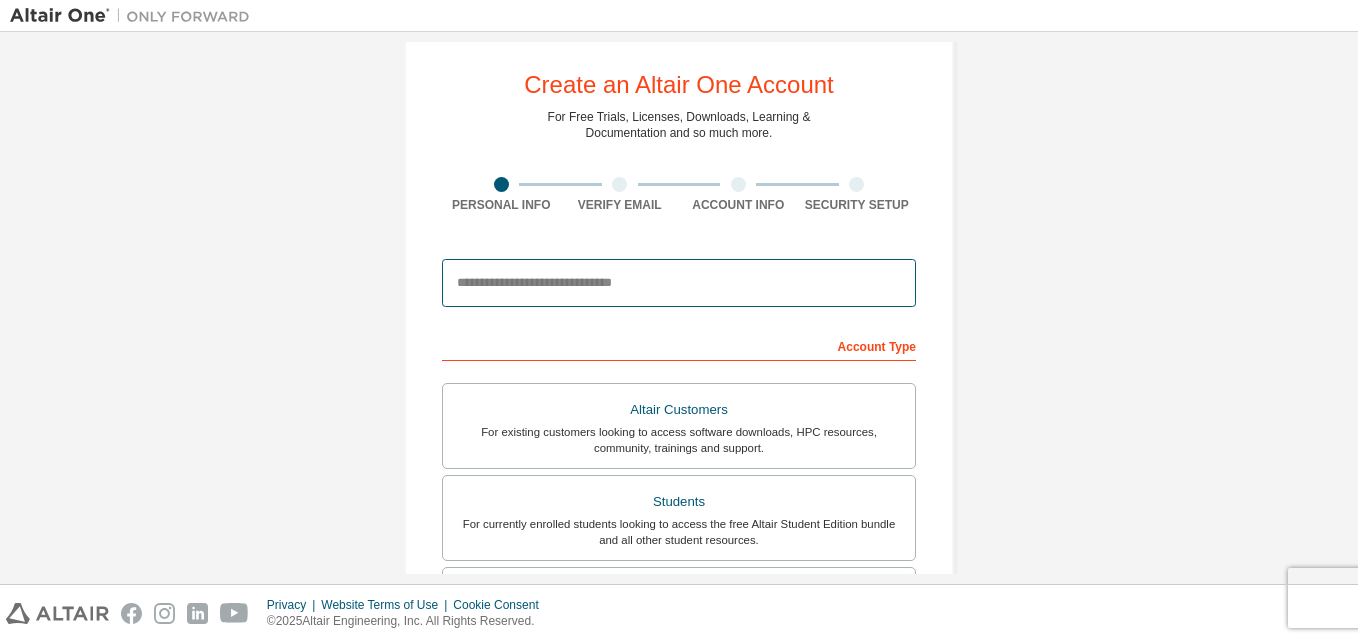 scroll, scrollTop: 32, scrollLeft: 0, axis: vertical 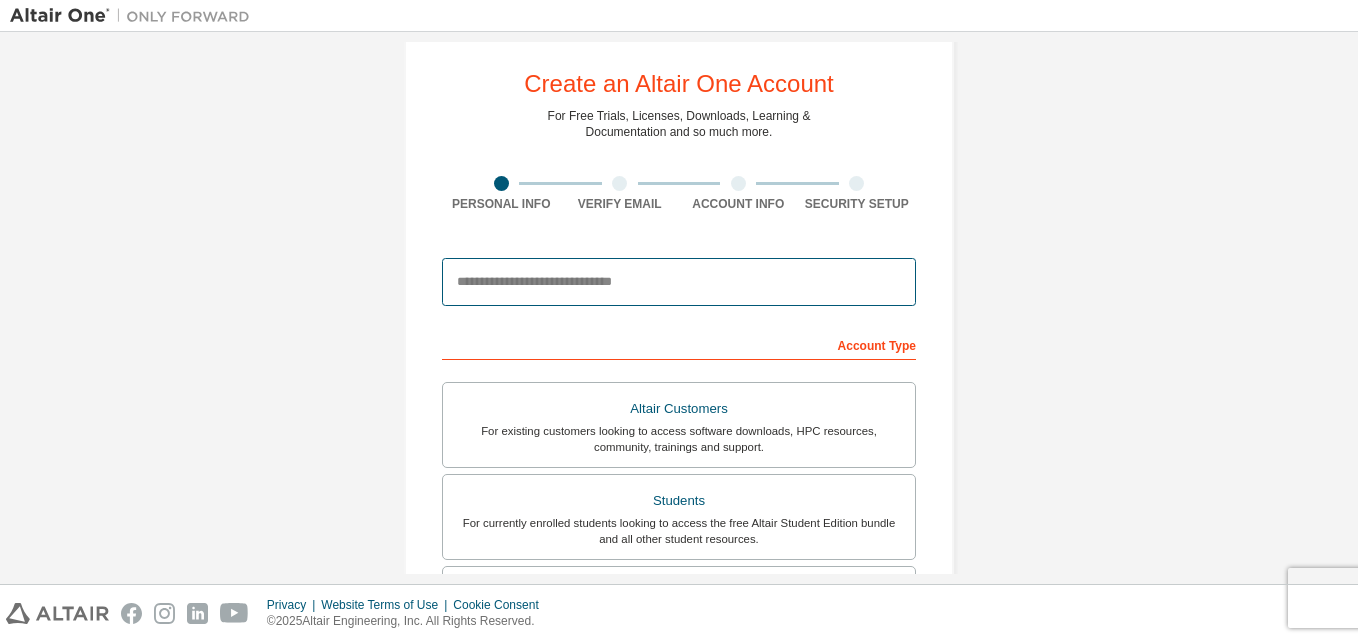 type on "**********" 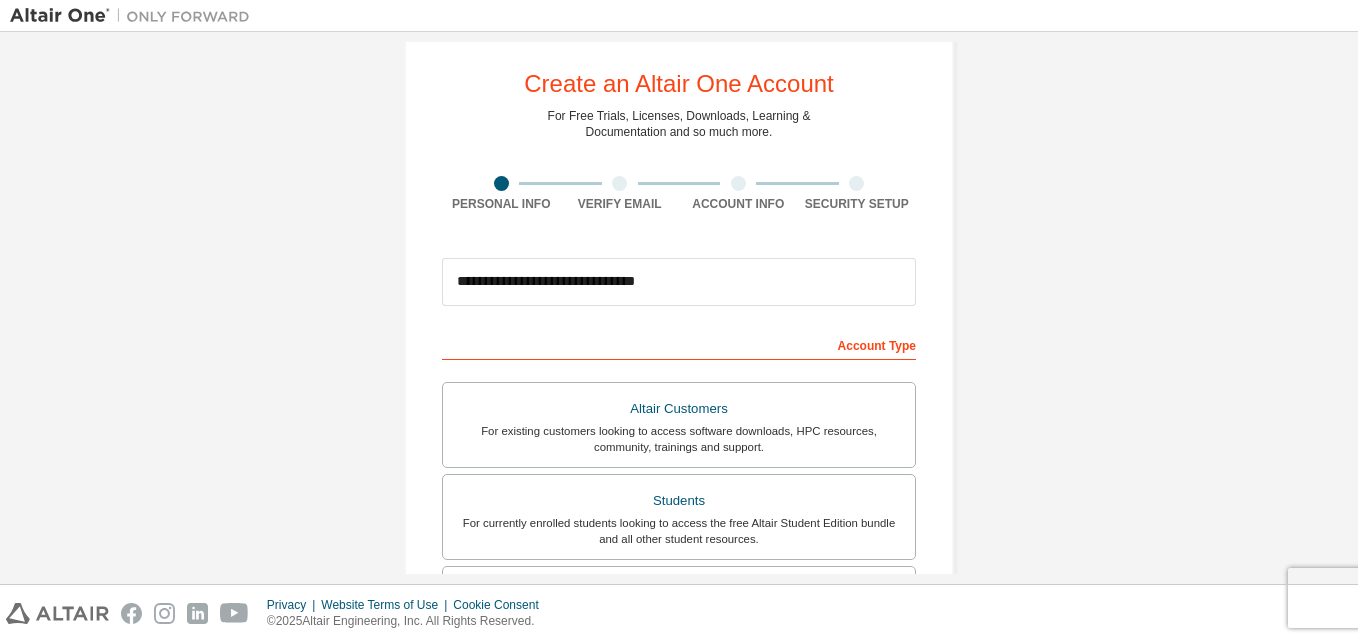 type on "*****" 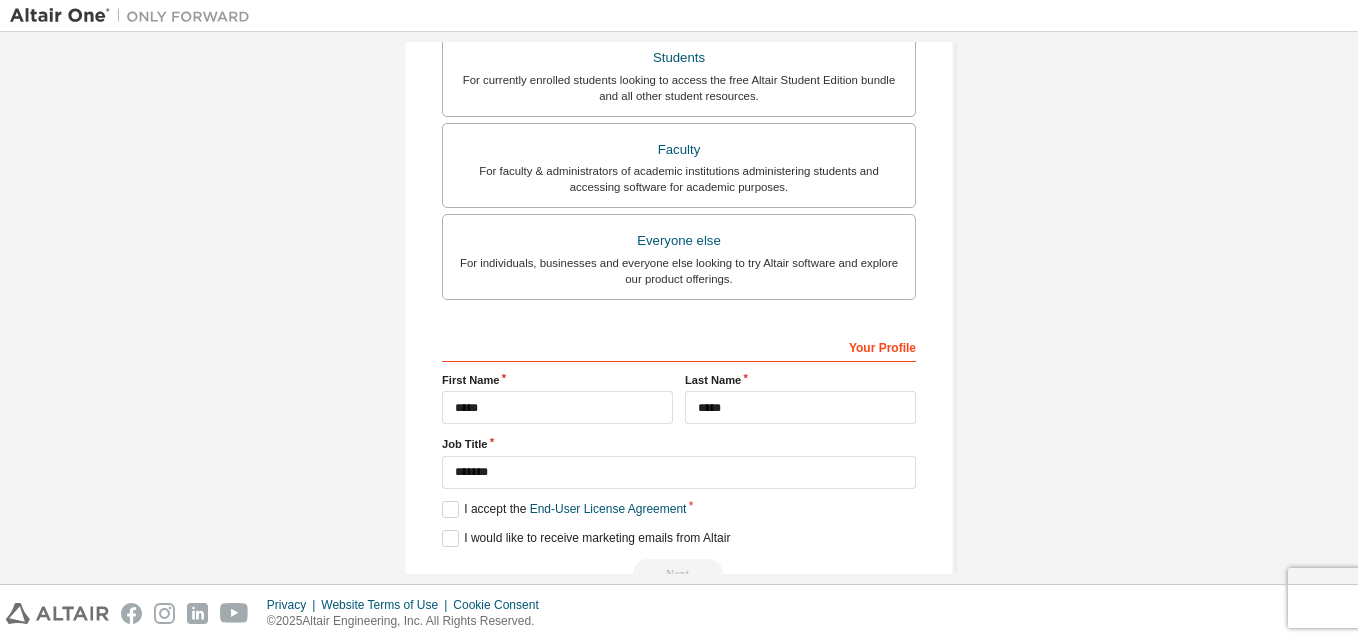 scroll, scrollTop: 591, scrollLeft: 0, axis: vertical 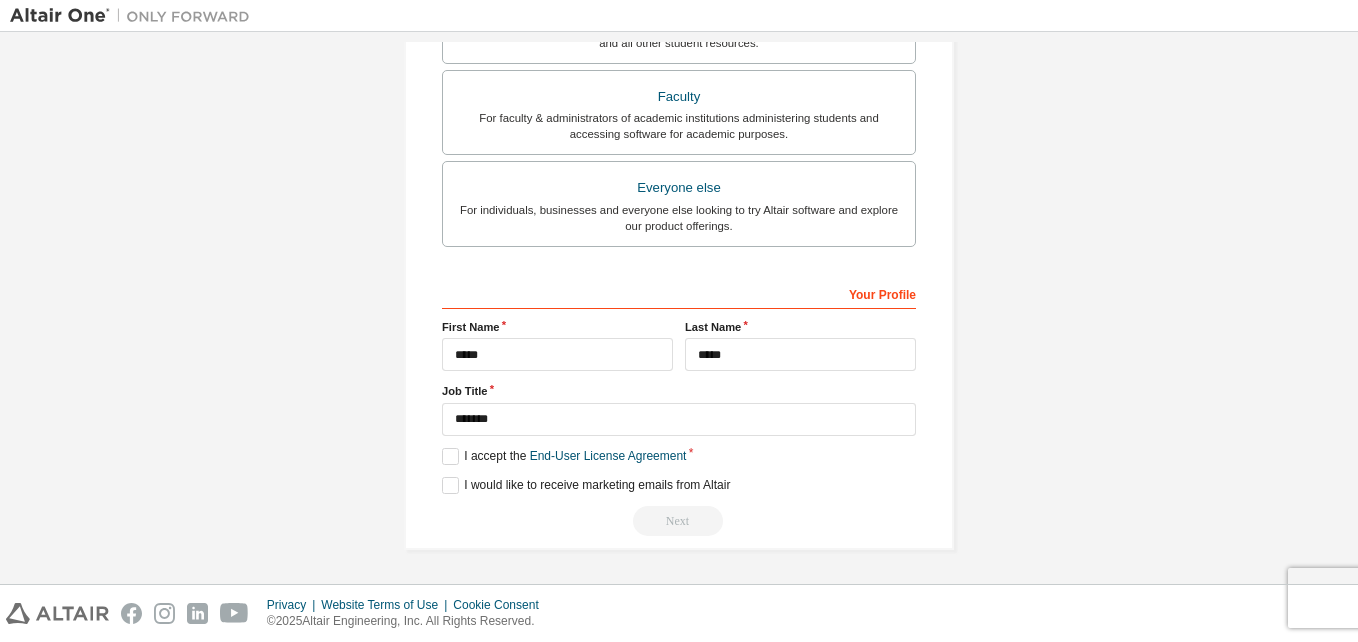 click on "**********" at bounding box center (679, 12) 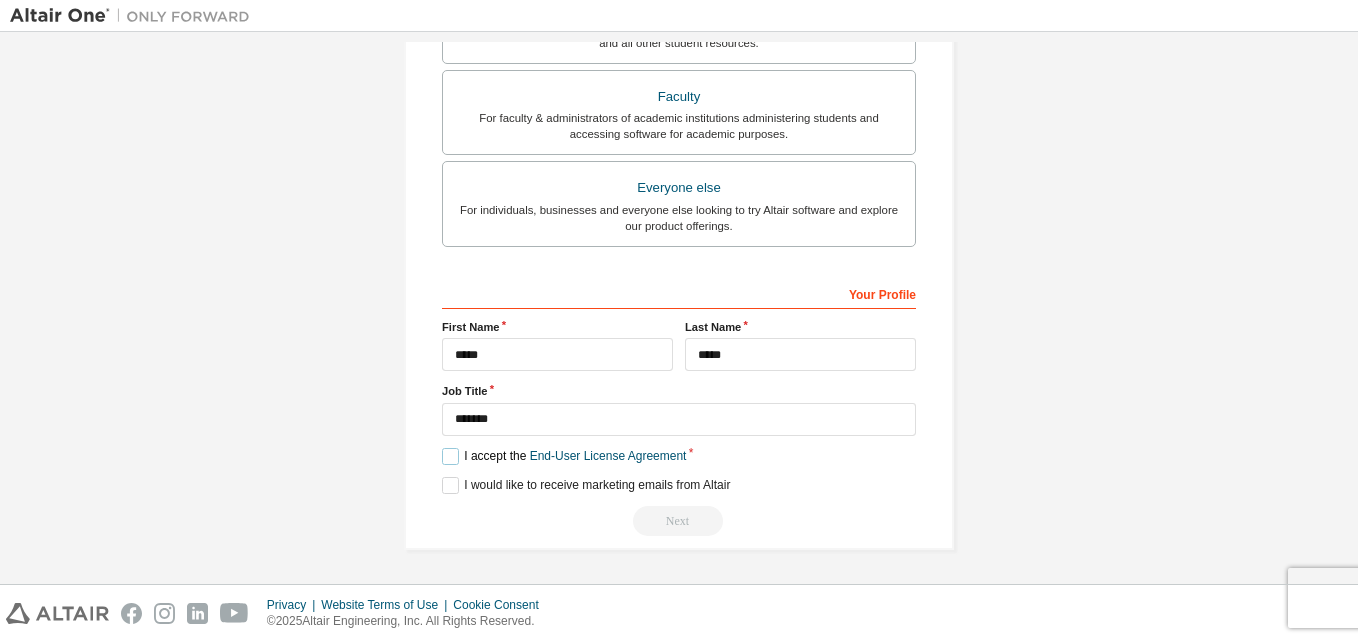click on "I accept the    End-User License Agreement" at bounding box center [564, 456] 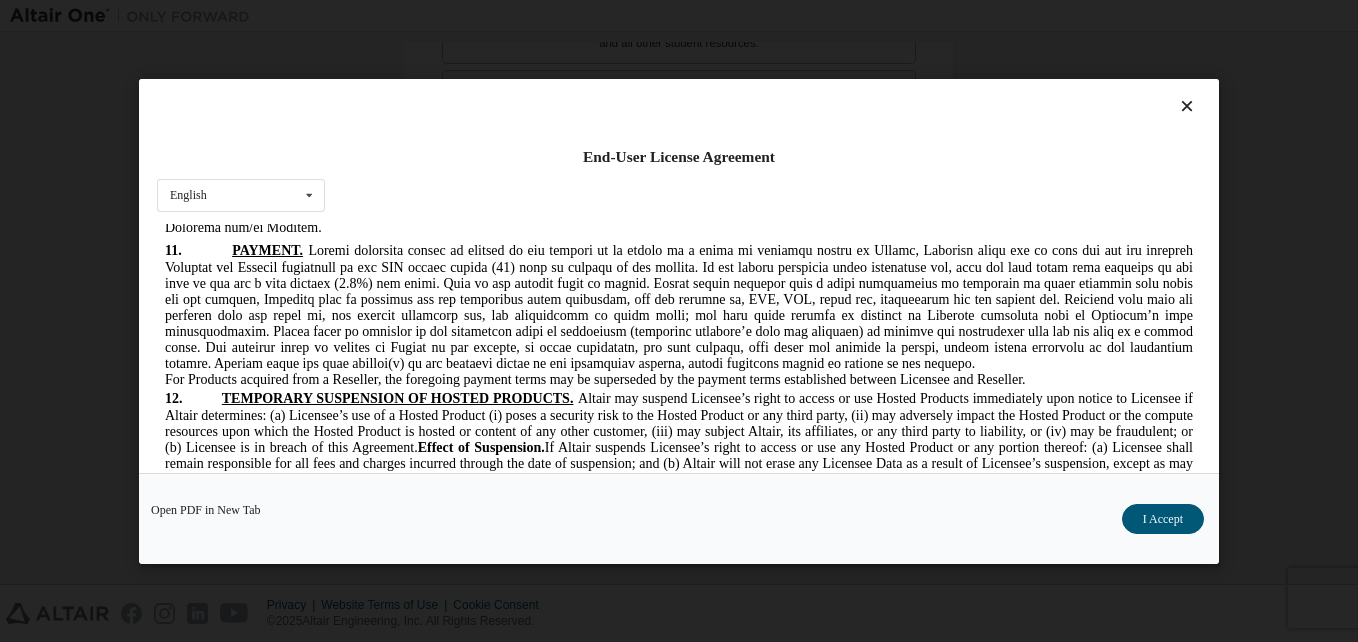 scroll, scrollTop: 4354, scrollLeft: 0, axis: vertical 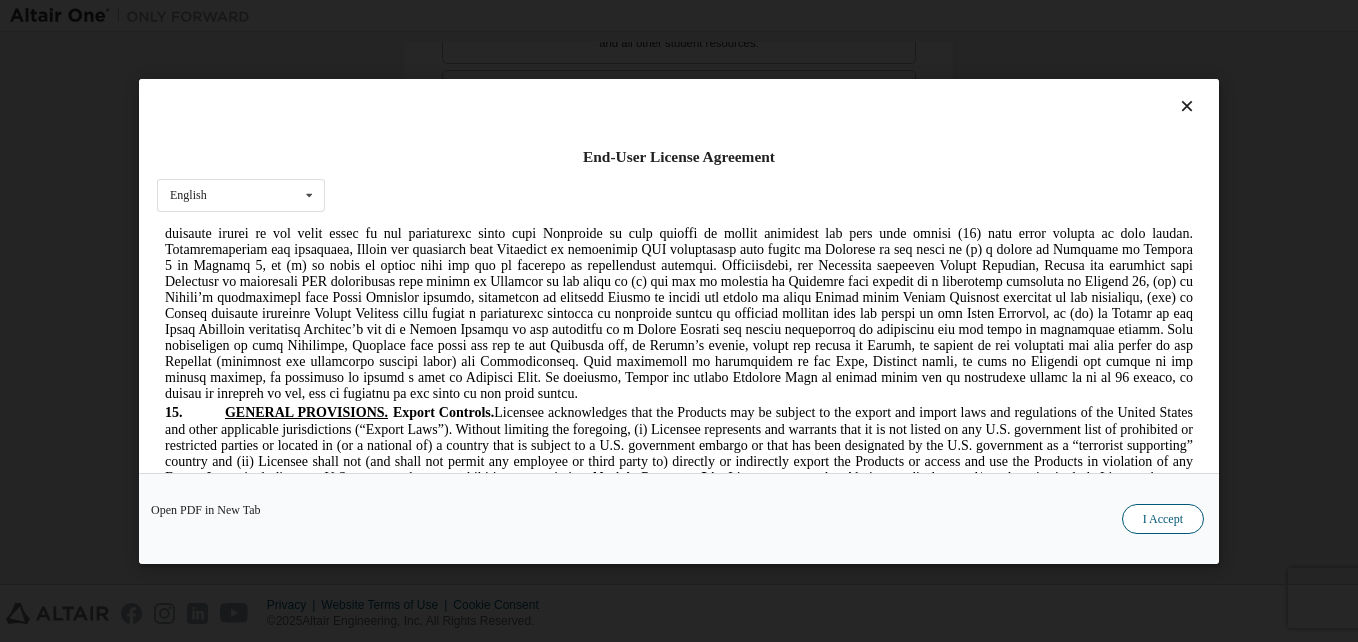click on "I Accept" at bounding box center (1163, 518) 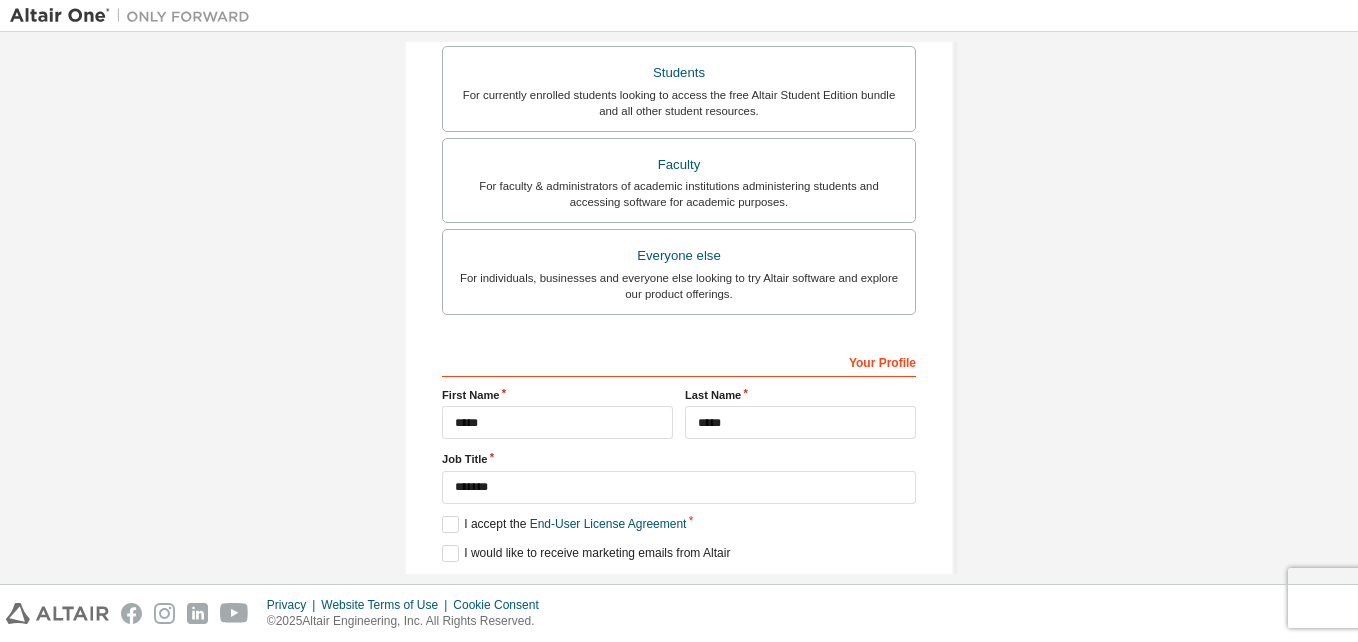 scroll, scrollTop: 591, scrollLeft: 0, axis: vertical 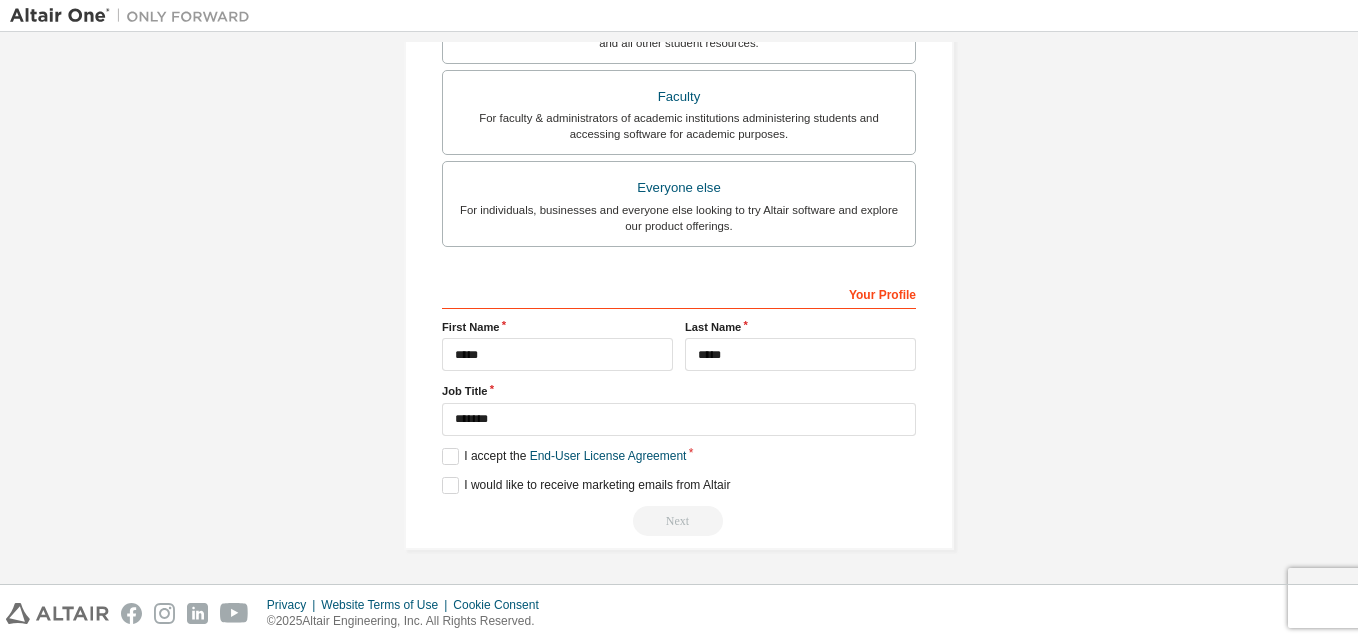 click on "Next" at bounding box center [679, 521] 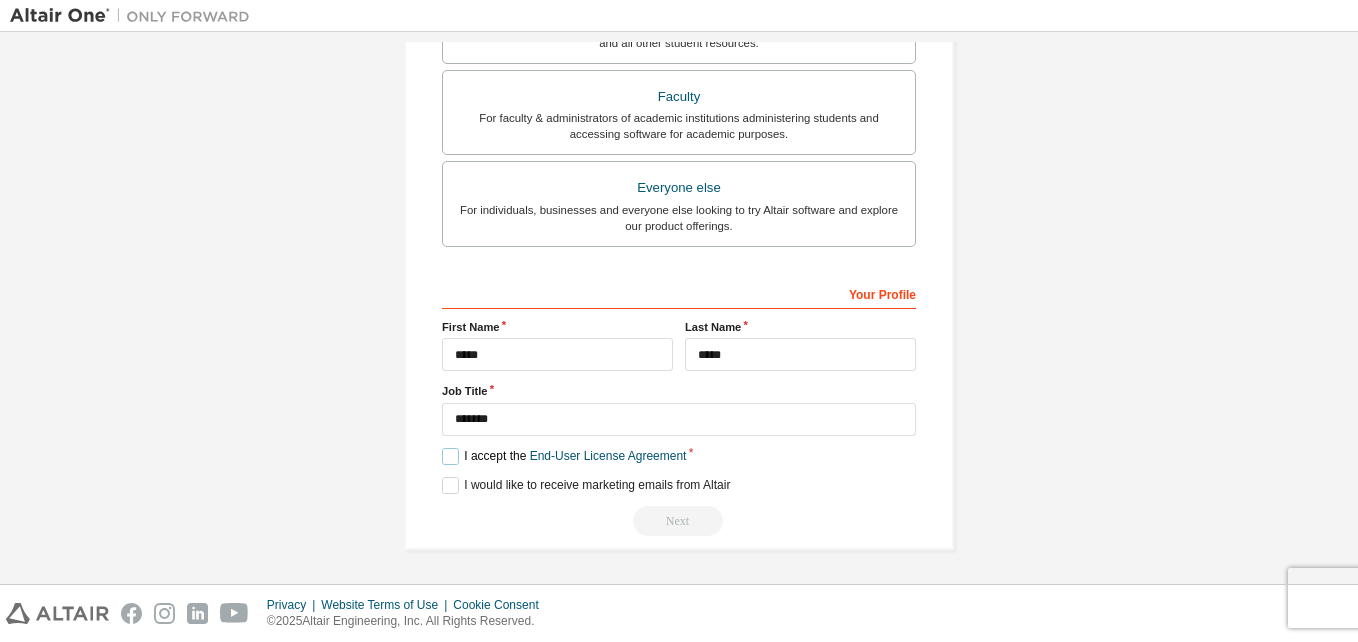 click on "I accept the    End-User License Agreement" at bounding box center [564, 456] 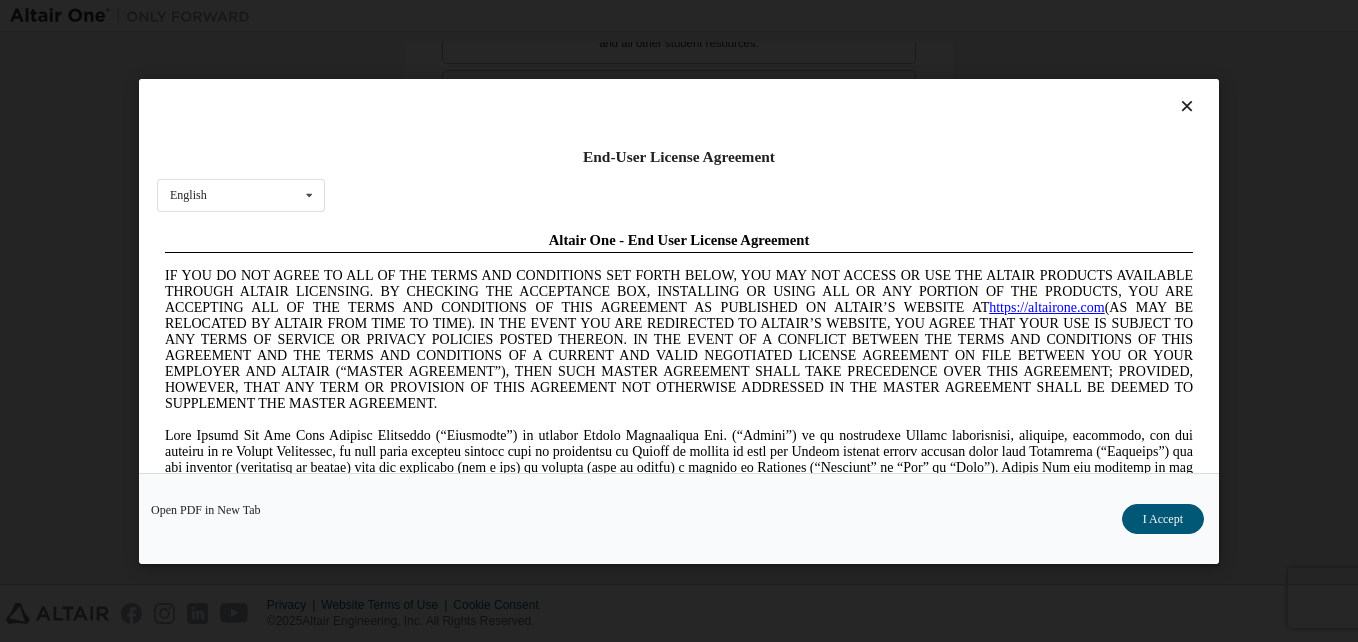 scroll, scrollTop: 0, scrollLeft: 0, axis: both 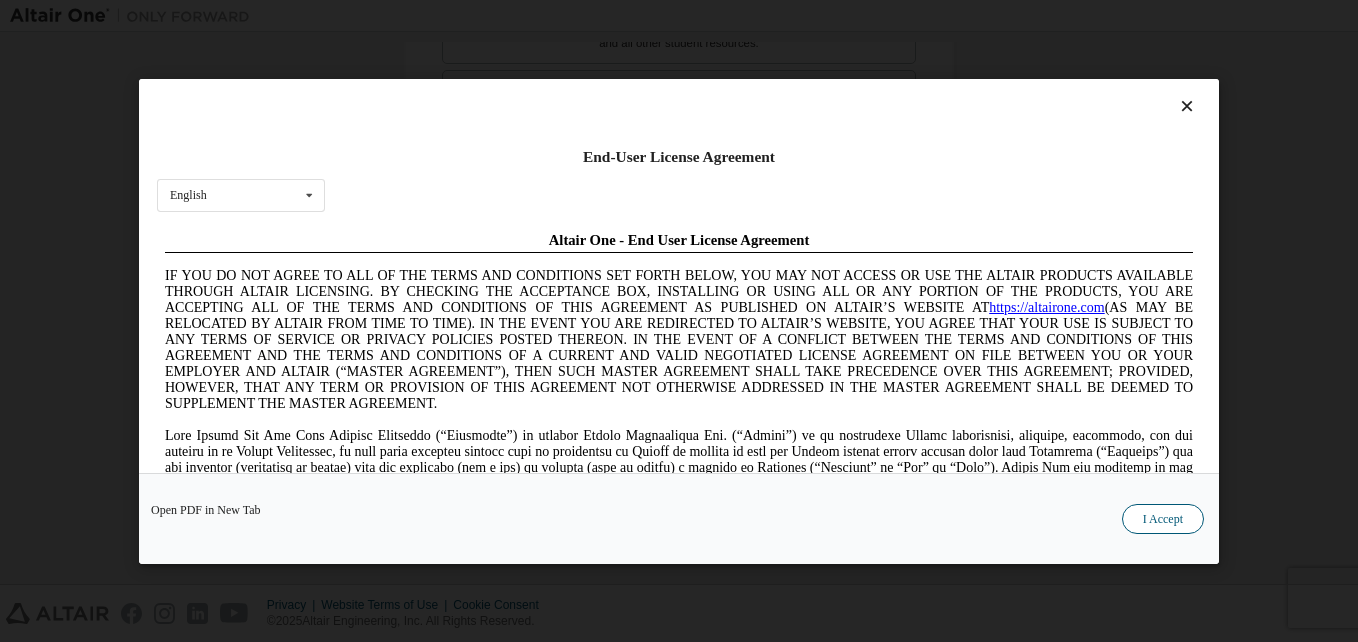 click on "I Accept" at bounding box center [1163, 518] 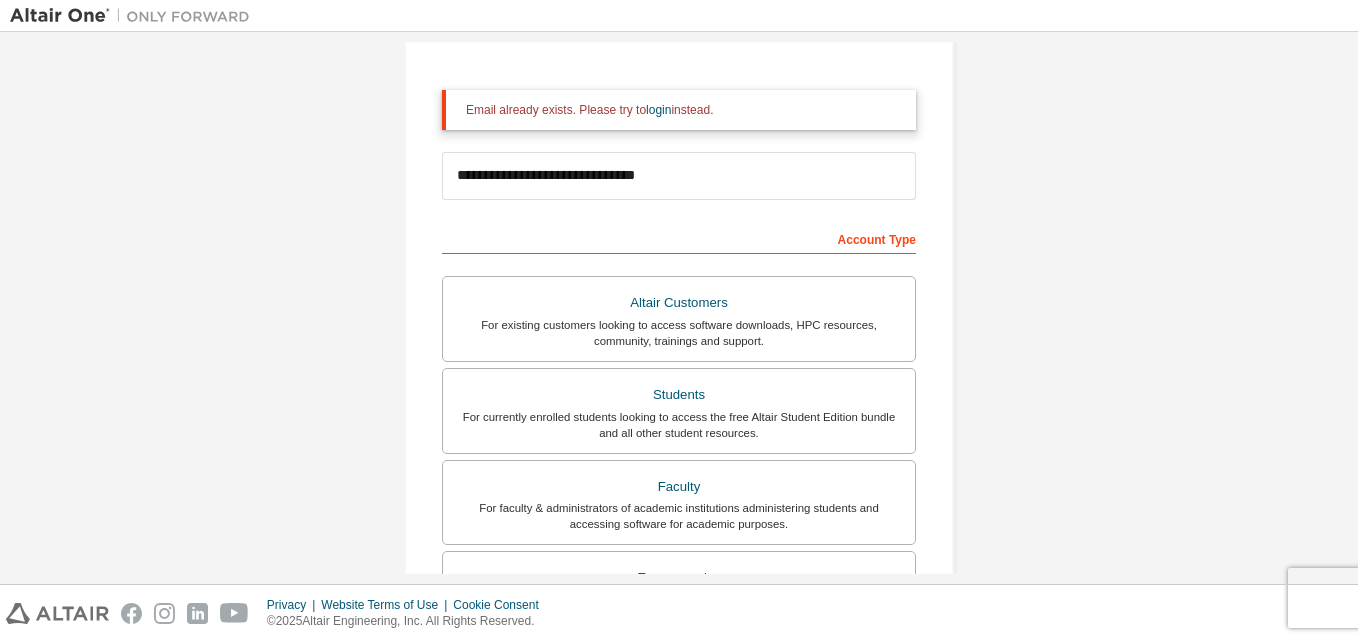 scroll, scrollTop: 5, scrollLeft: 0, axis: vertical 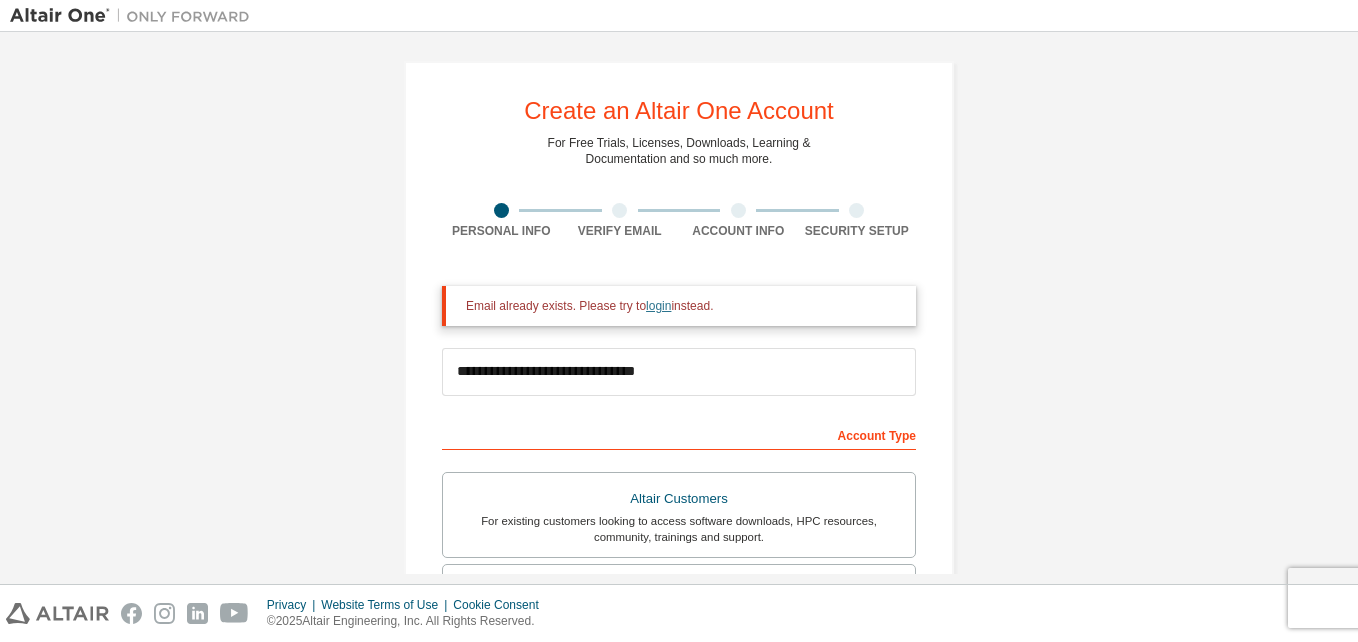 click on "login" at bounding box center (658, 306) 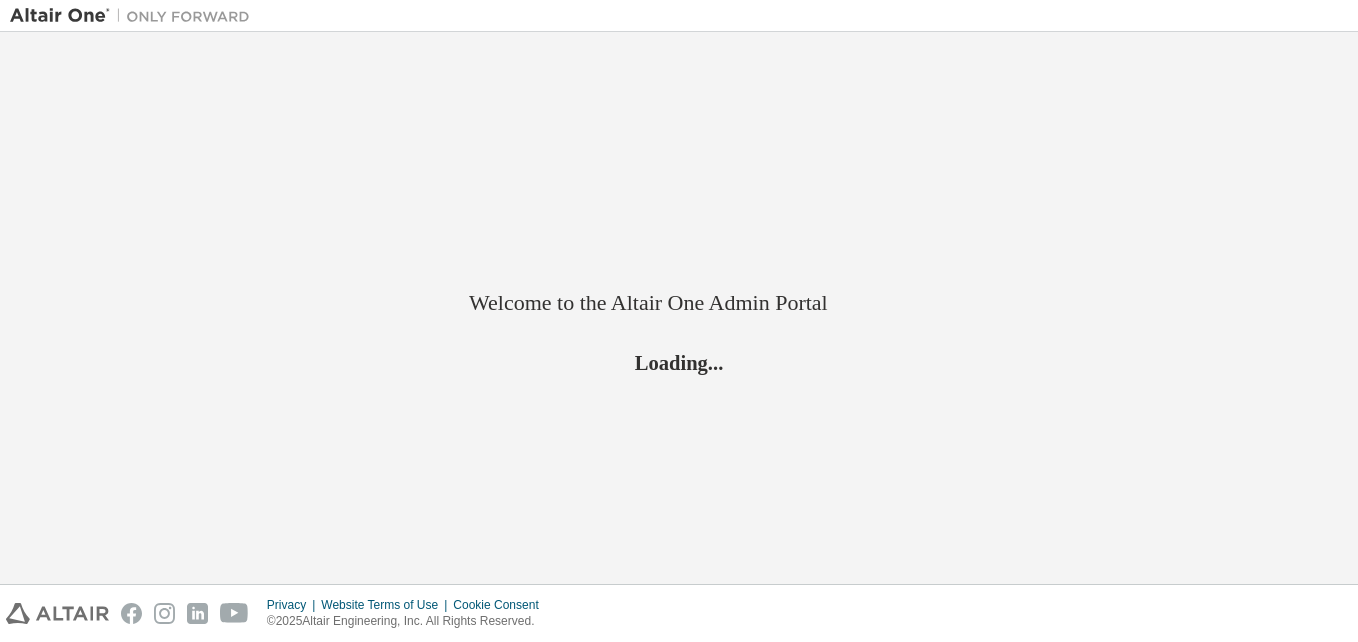 scroll, scrollTop: 0, scrollLeft: 0, axis: both 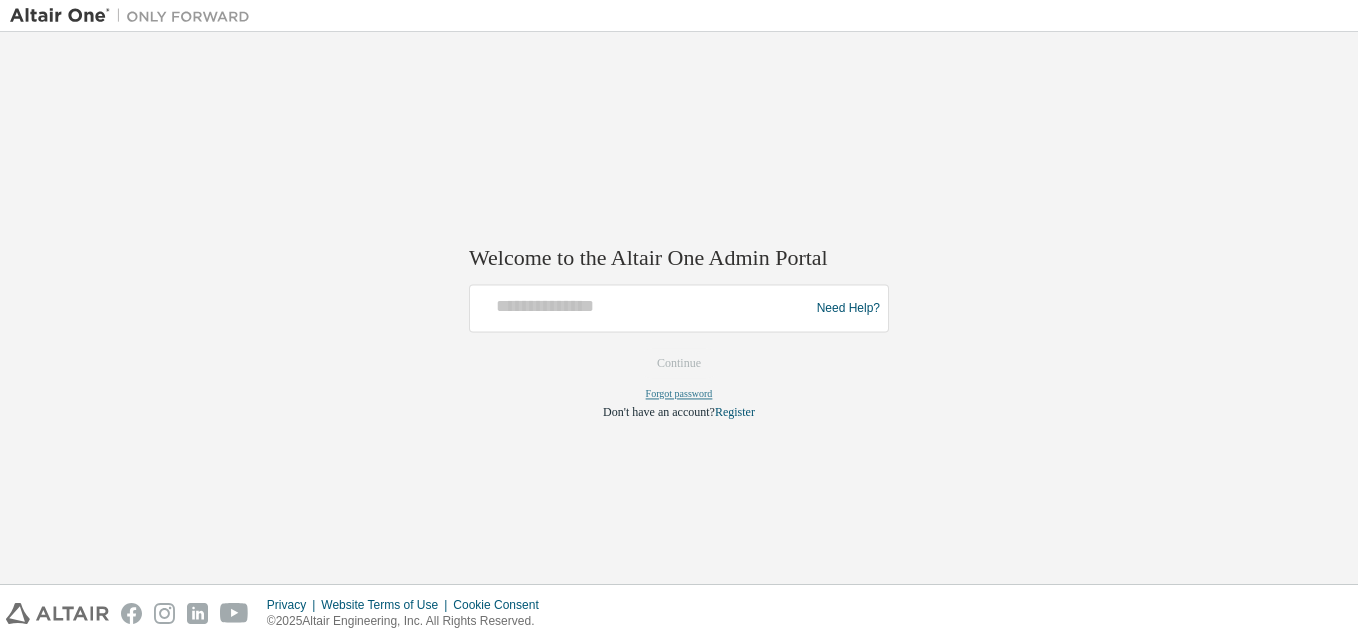 click on "Forgot password" at bounding box center (679, 394) 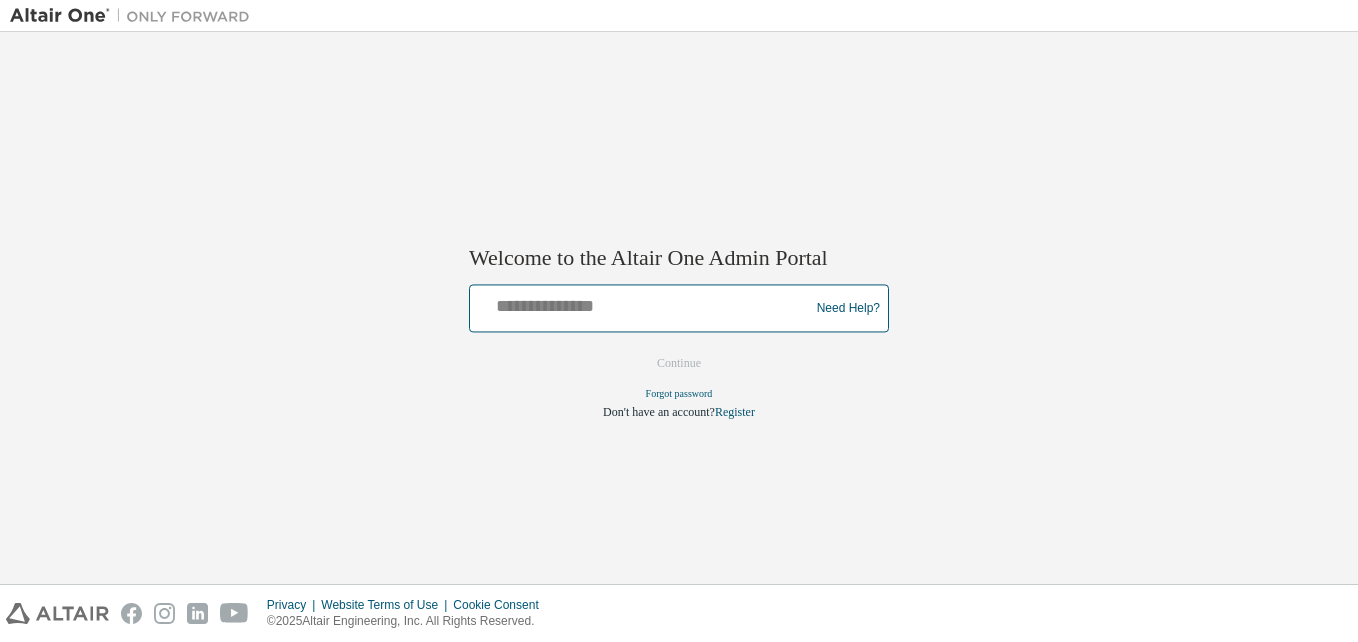 click at bounding box center (642, 304) 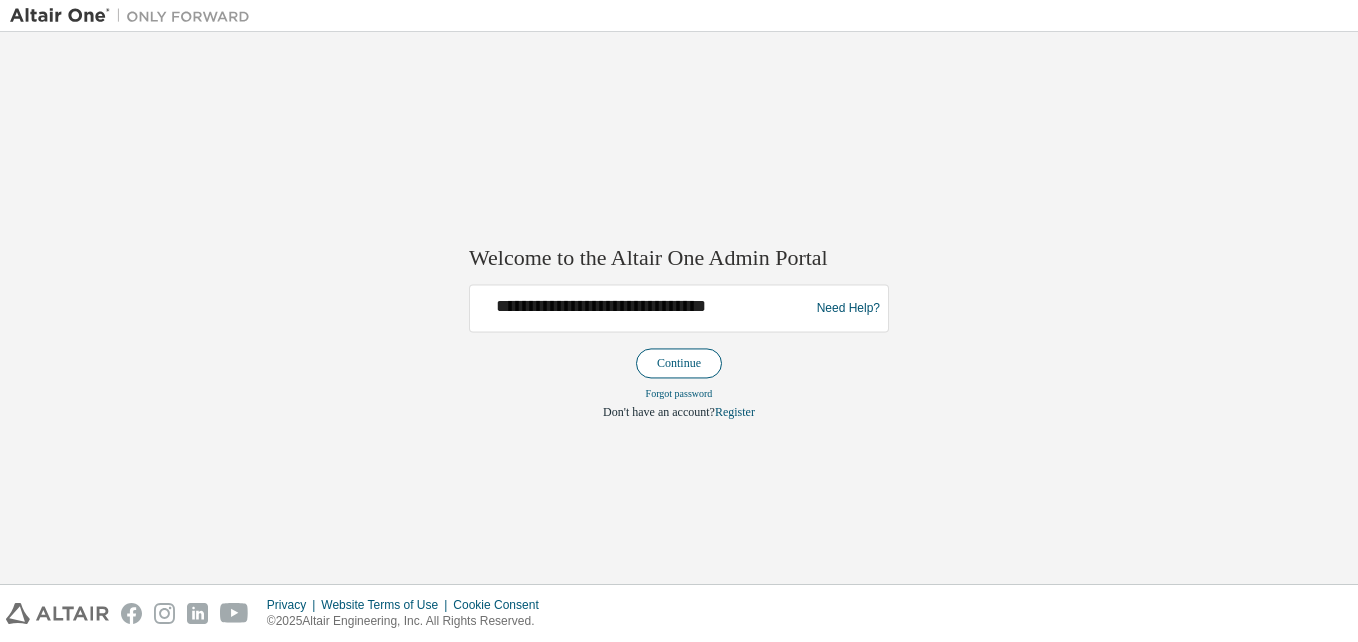 click on "Continue" at bounding box center [679, 364] 